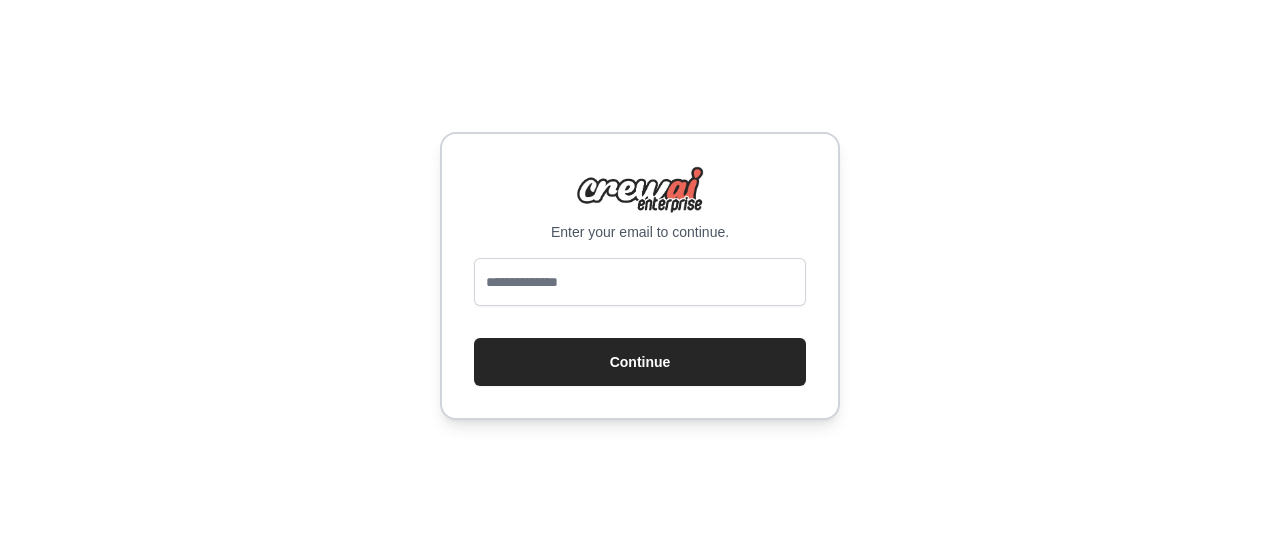 scroll, scrollTop: 0, scrollLeft: 0, axis: both 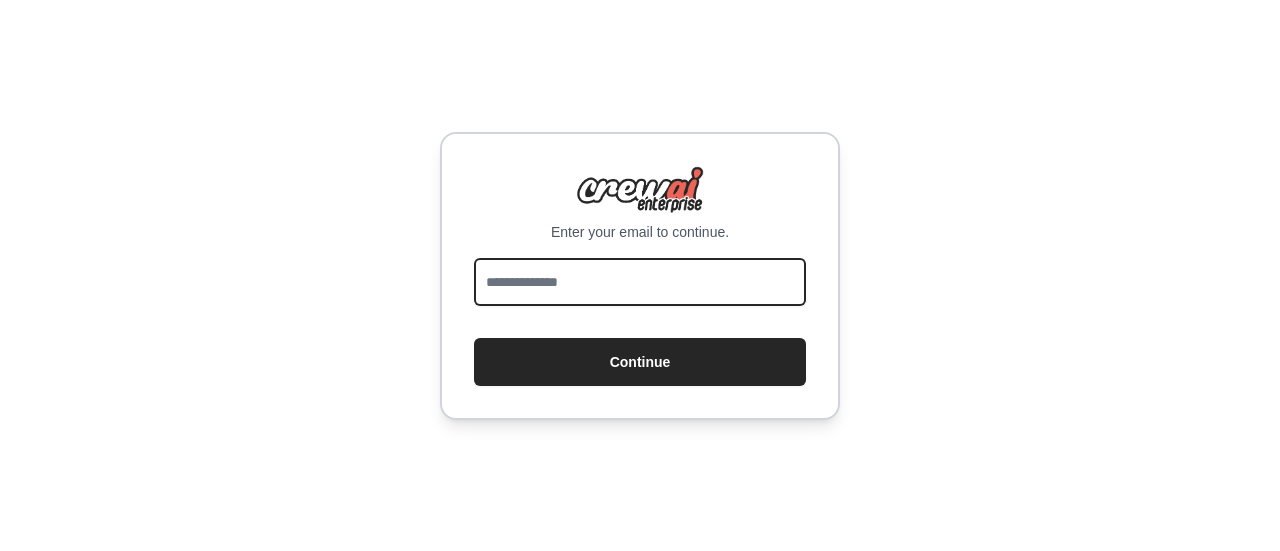 click at bounding box center (640, 282) 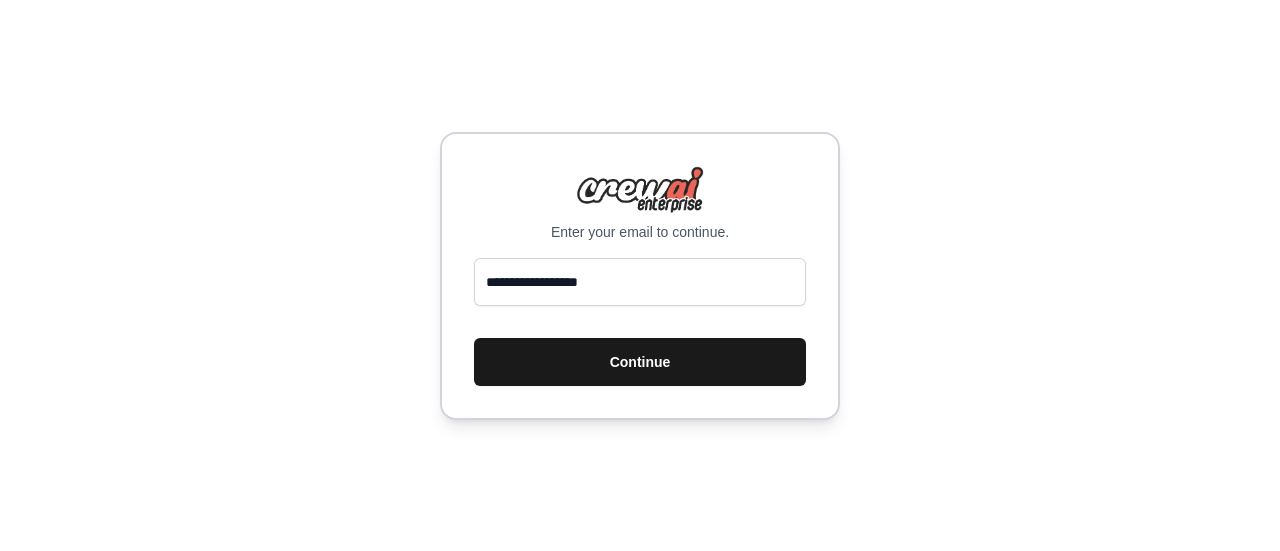 click on "Continue" at bounding box center (640, 362) 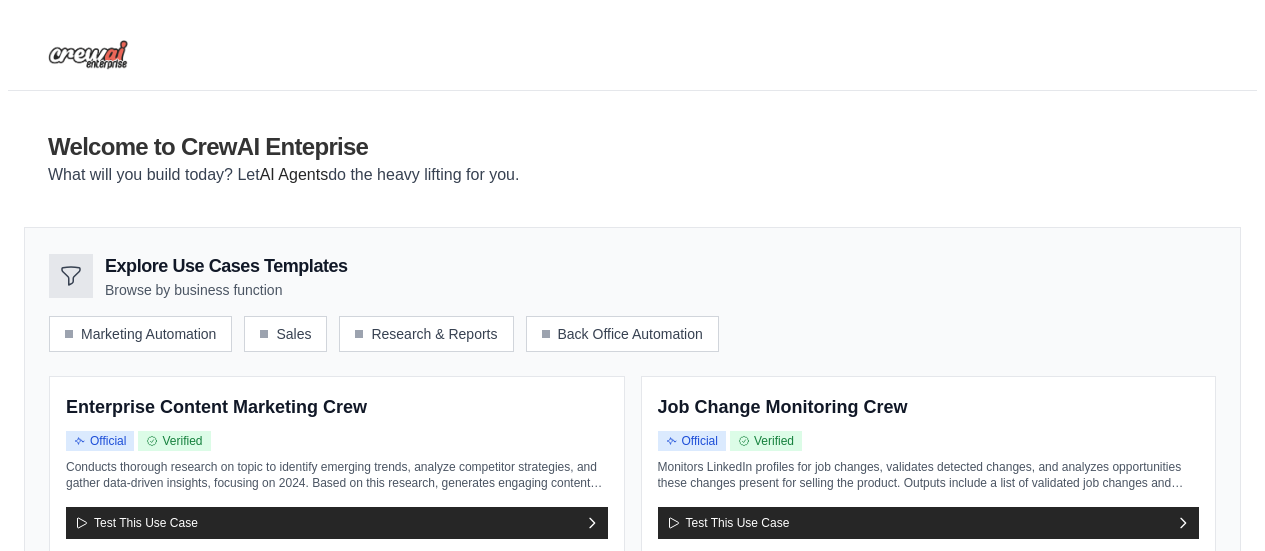 scroll, scrollTop: 0, scrollLeft: 0, axis: both 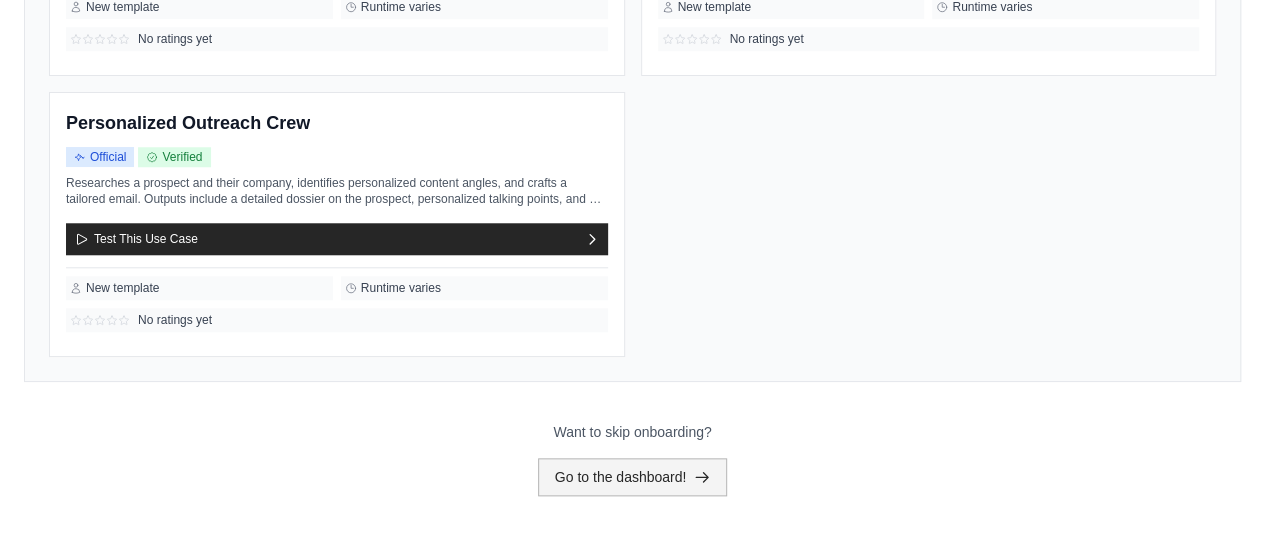 click on "Go to the dashboard!" at bounding box center [633, 477] 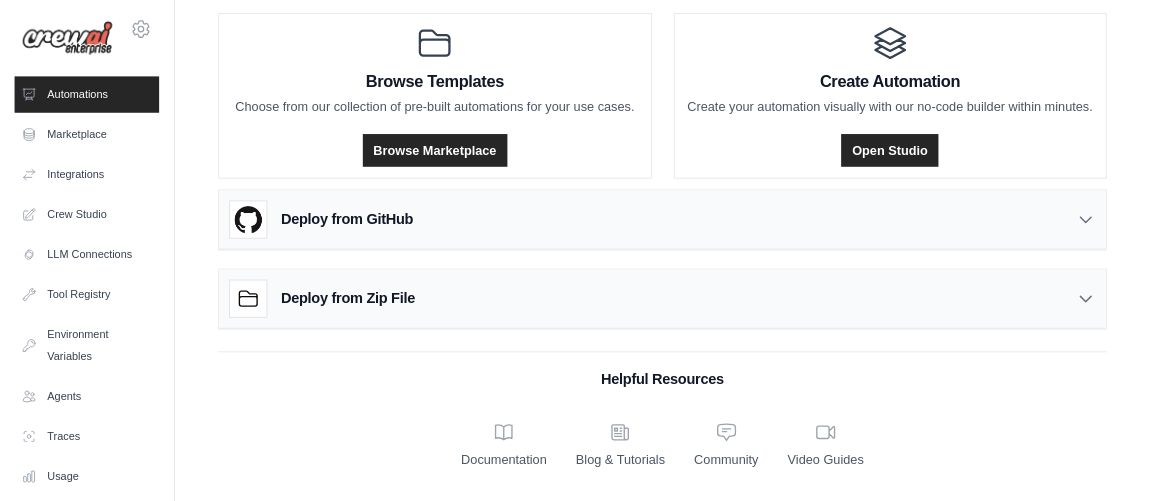 scroll, scrollTop: 0, scrollLeft: 0, axis: both 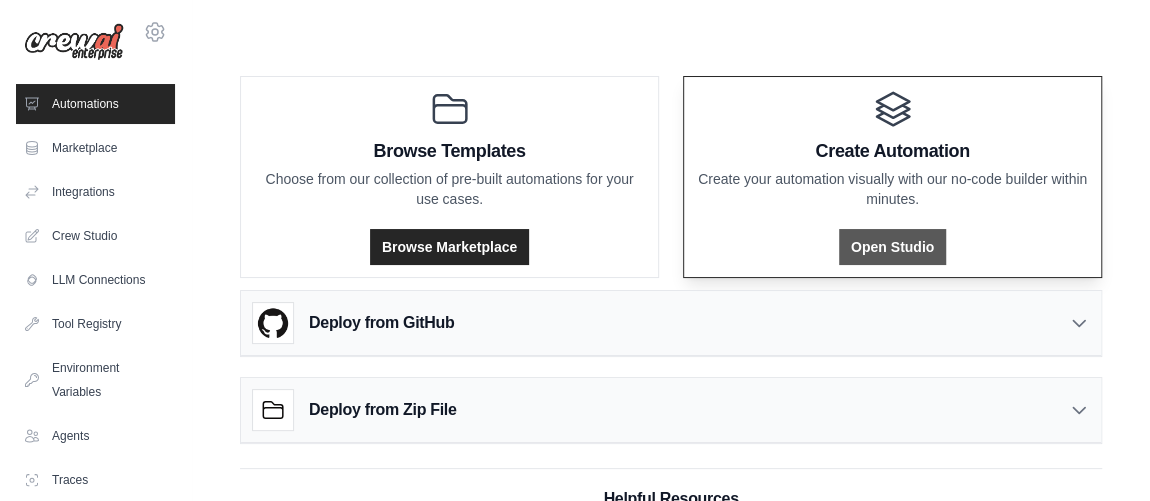 click on "Open Studio" at bounding box center (892, 247) 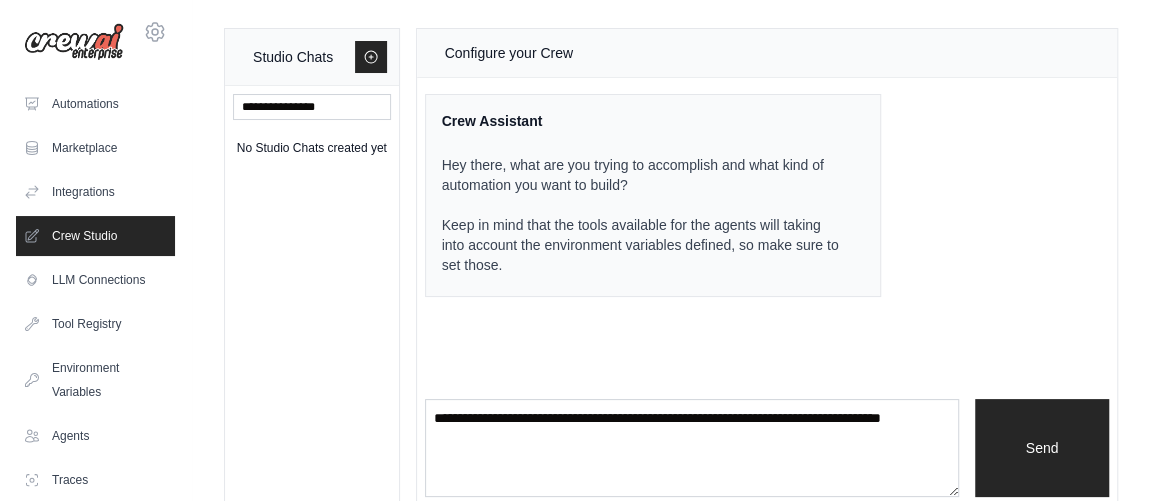 drag, startPoint x: 927, startPoint y: 240, endPoint x: 973, endPoint y: 225, distance: 48.38388 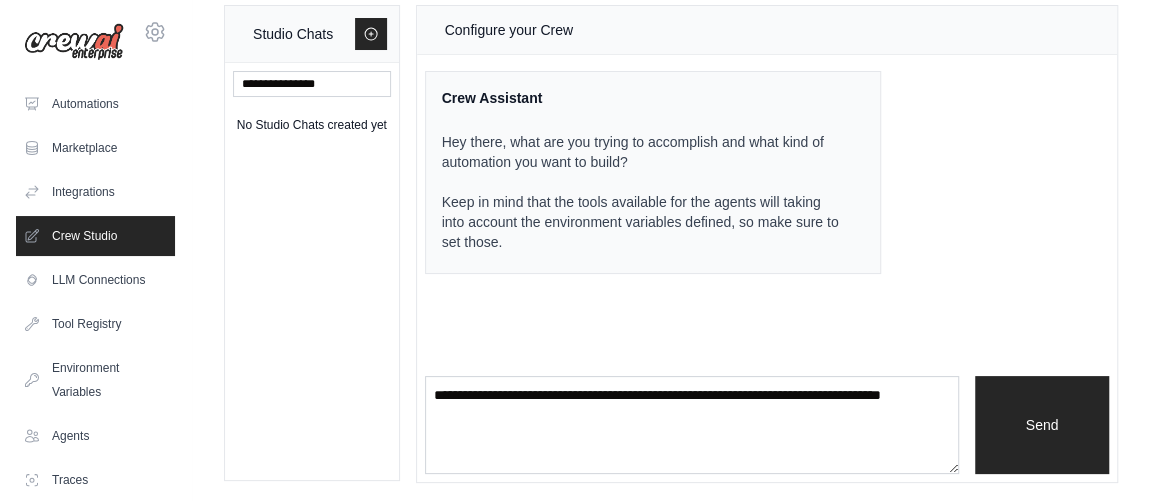 scroll, scrollTop: 24, scrollLeft: 0, axis: vertical 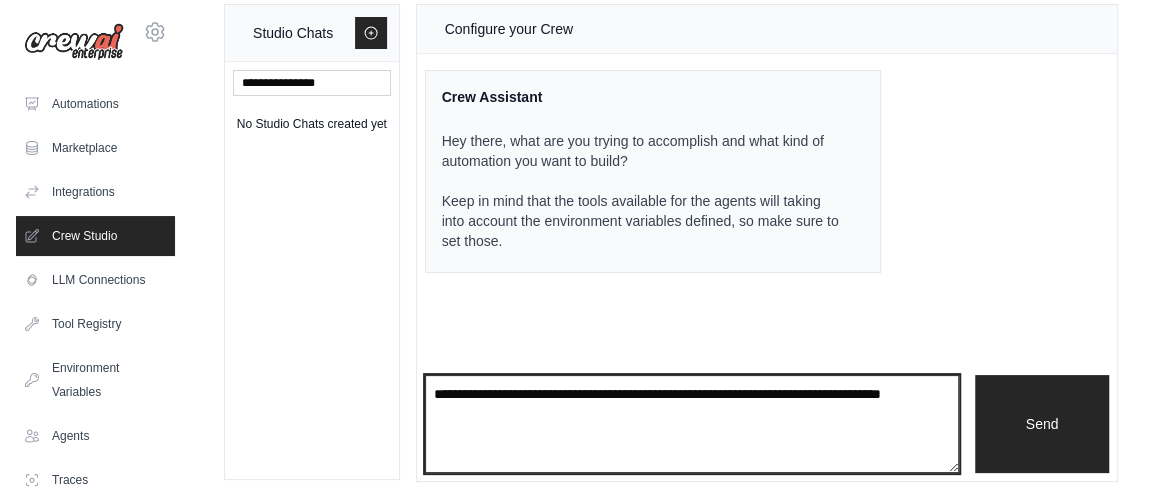 click at bounding box center (692, 424) 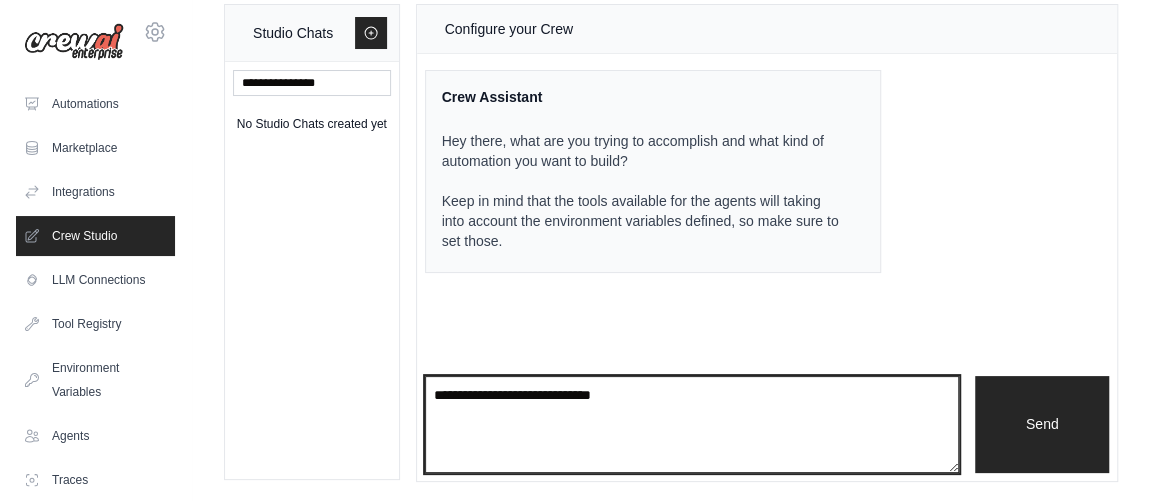 click on "**********" at bounding box center (692, 424) 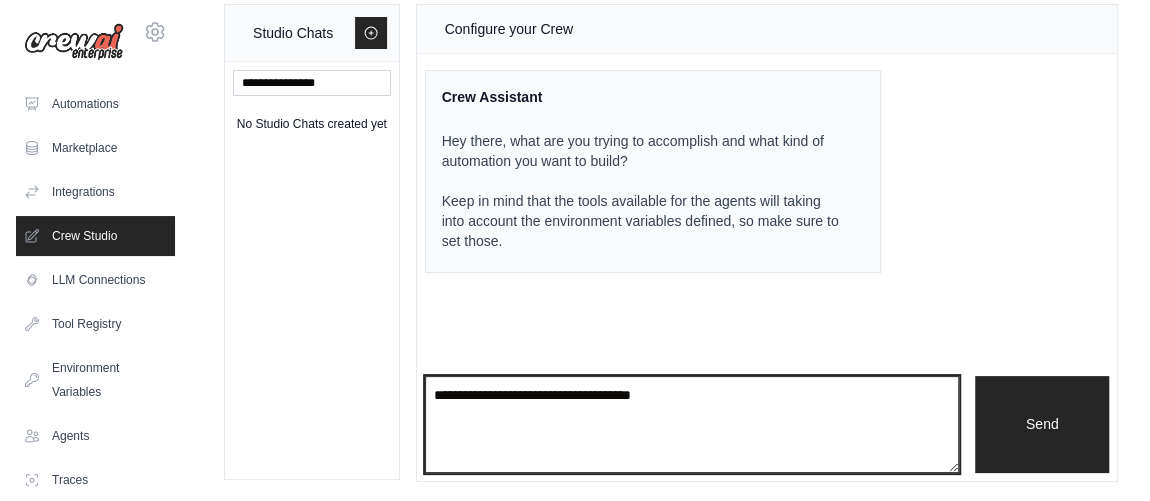 click on "**********" at bounding box center [692, 424] 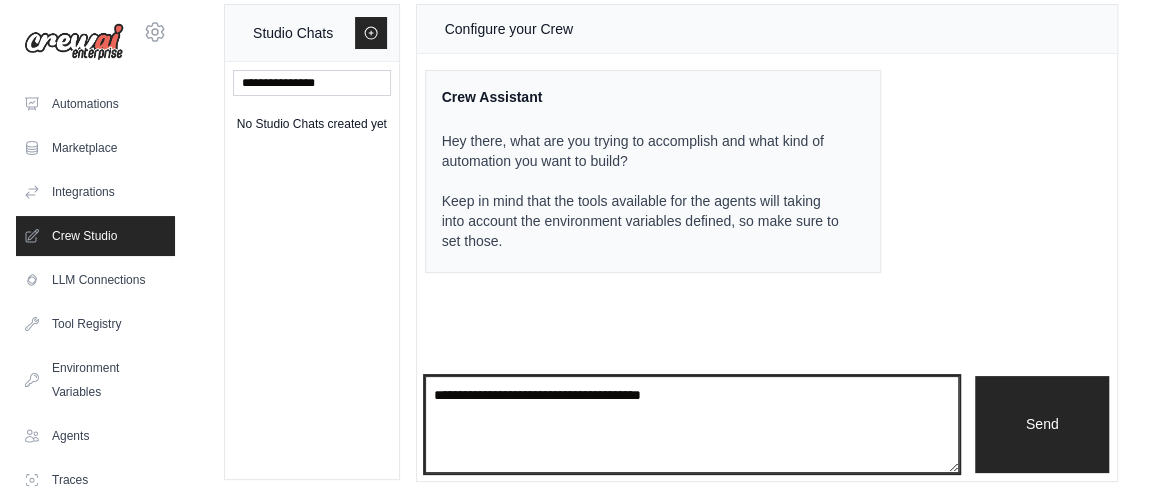 click on "**********" at bounding box center [692, 424] 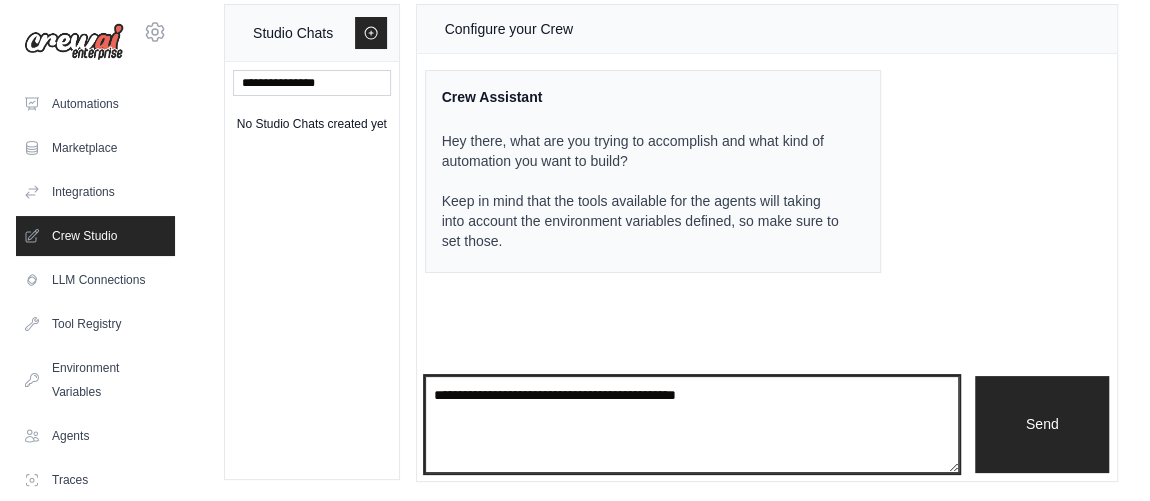 click on "**********" at bounding box center (692, 424) 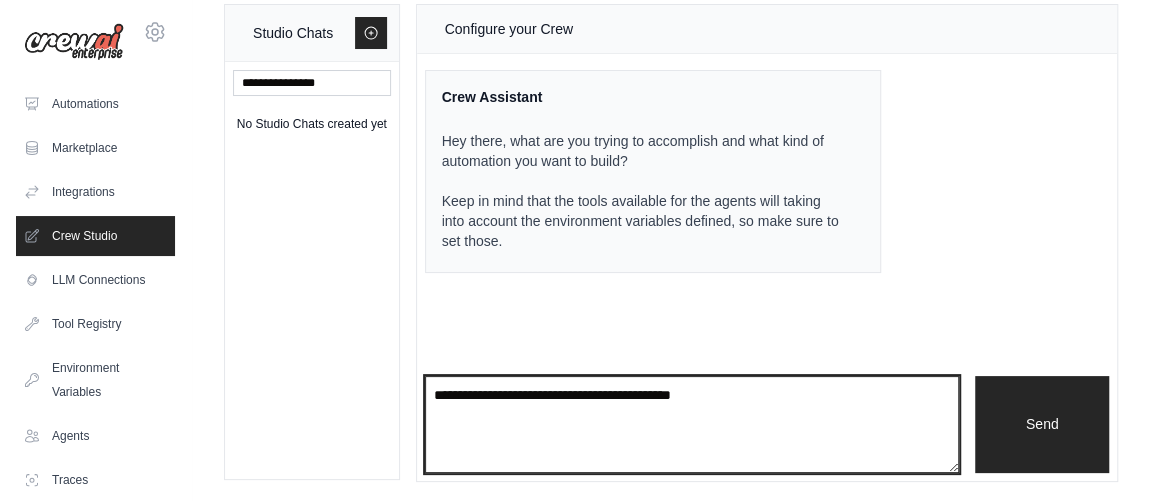 click on "**********" at bounding box center [692, 424] 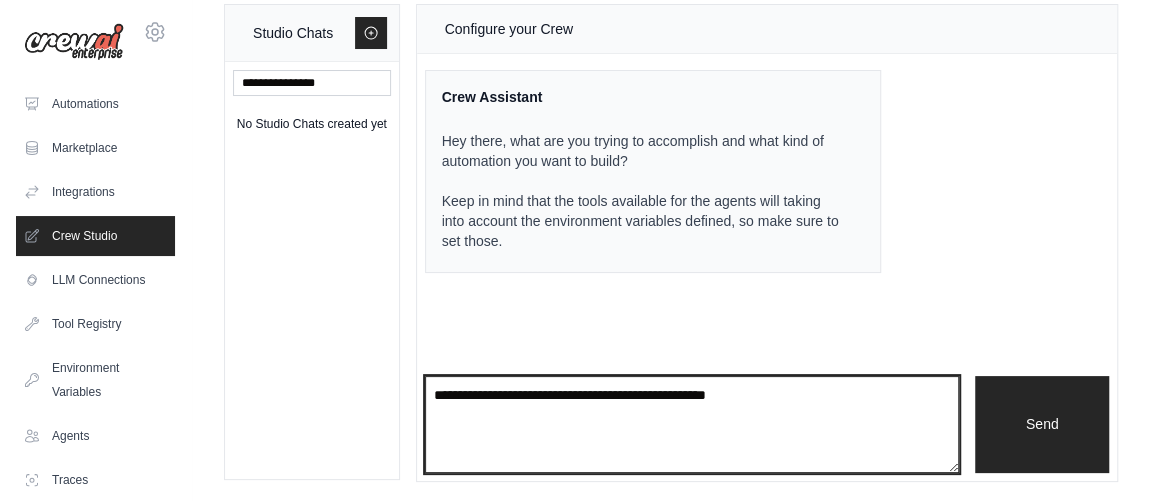 click on "**********" at bounding box center (692, 424) 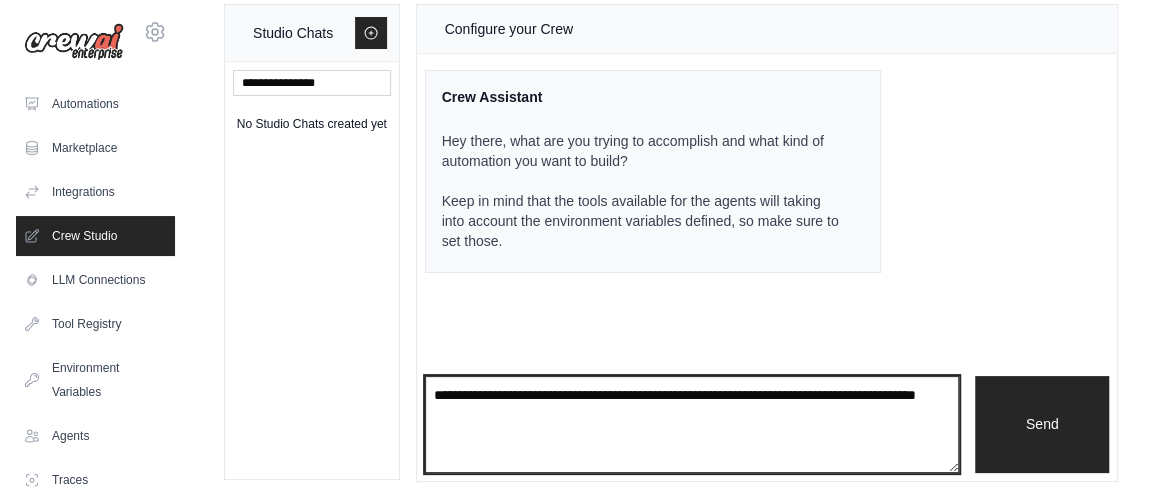 click on "**********" at bounding box center (692, 424) 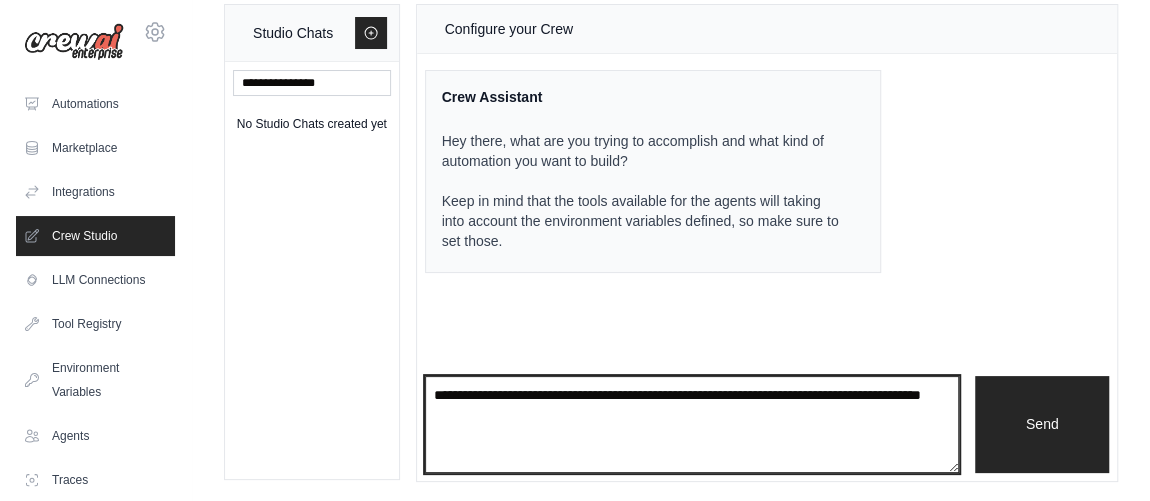 click on "**********" at bounding box center (692, 424) 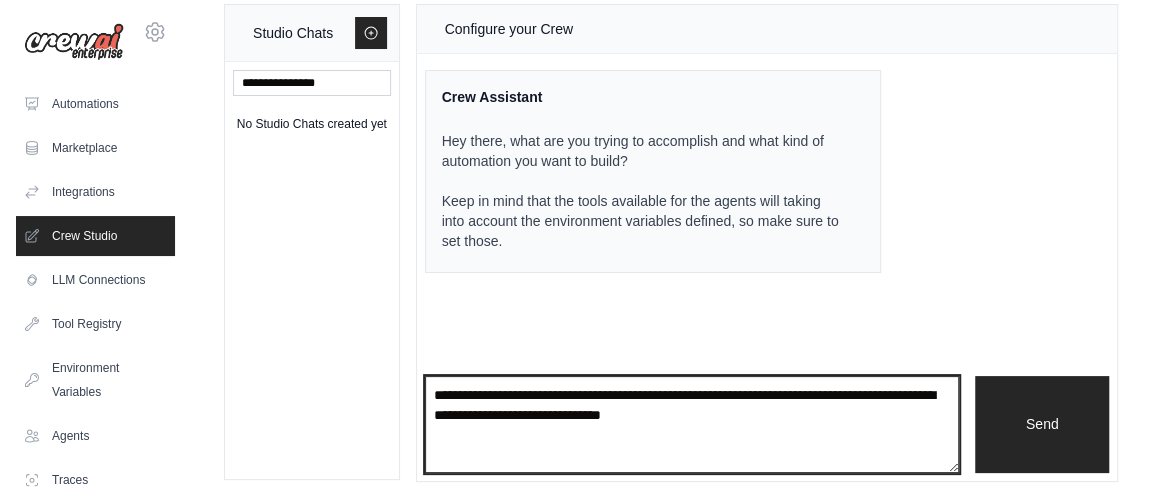 click on "**********" at bounding box center (692, 424) 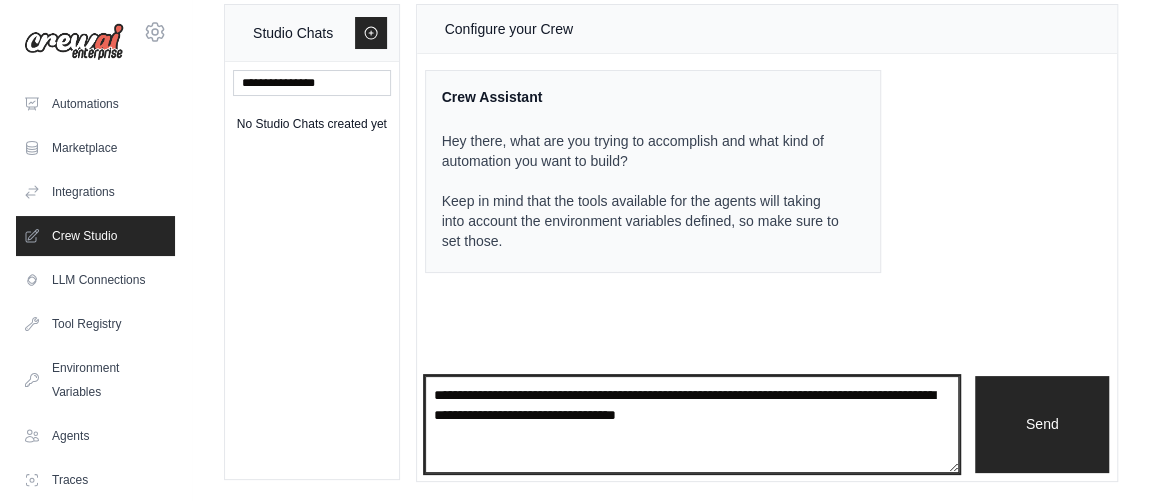 click on "**********" at bounding box center (692, 424) 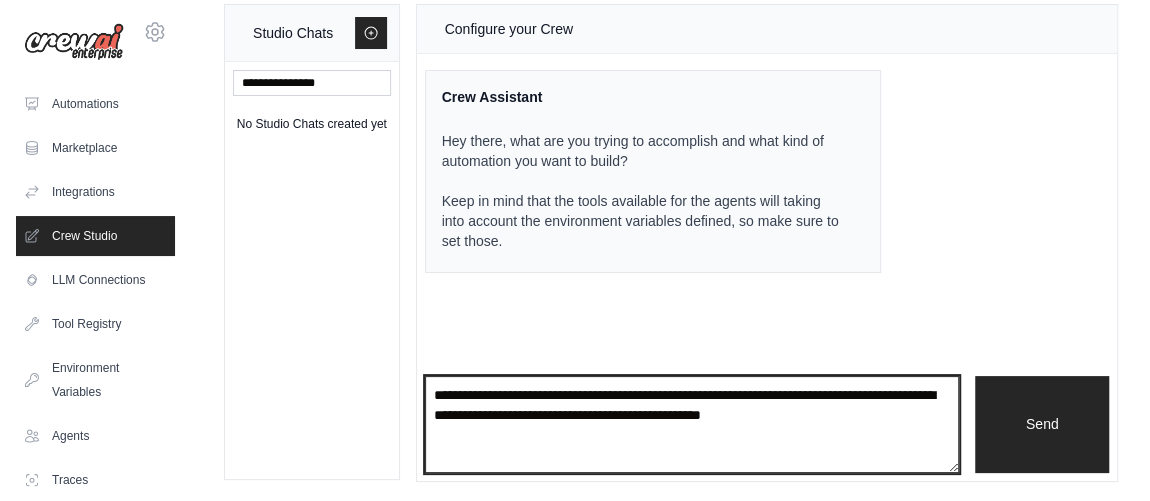 drag, startPoint x: 645, startPoint y: 413, endPoint x: 639, endPoint y: 429, distance: 17.088007 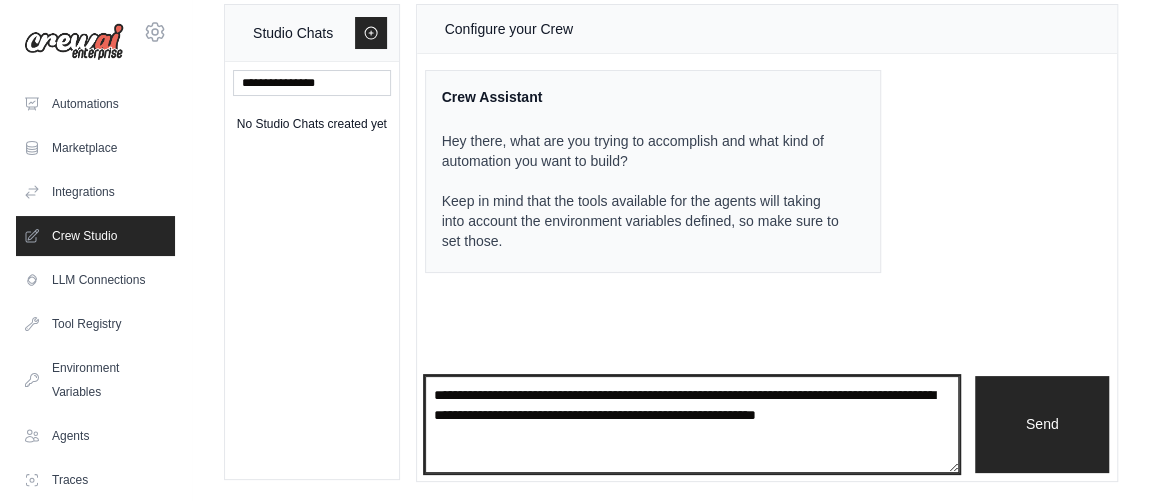 click on "**********" at bounding box center (692, 424) 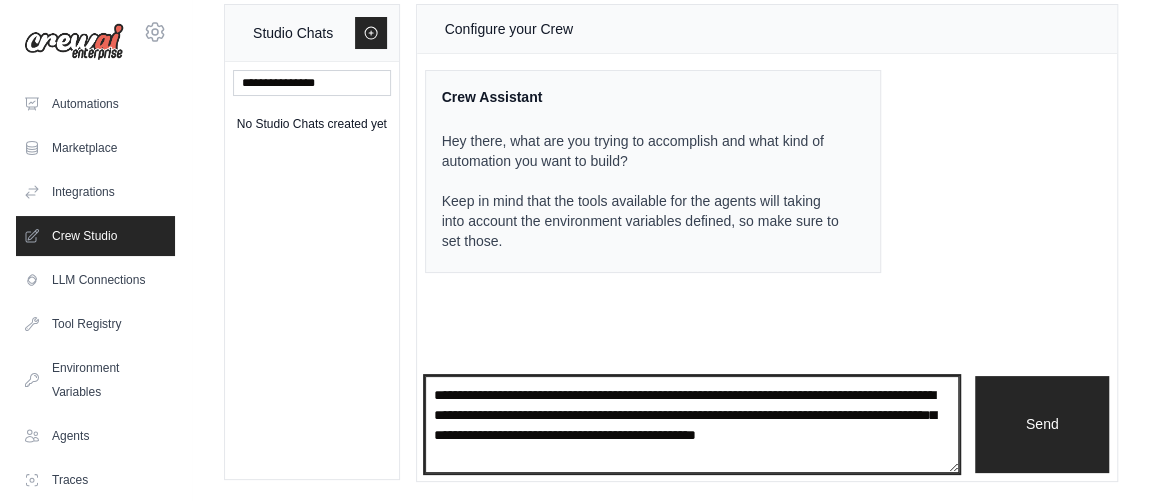 click on "**********" at bounding box center [692, 424] 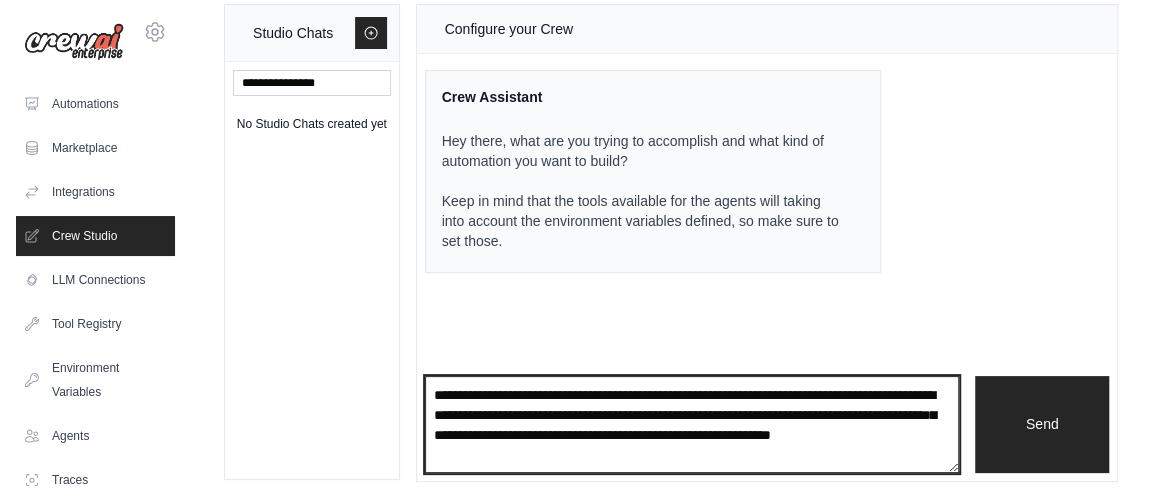 click on "**********" at bounding box center [692, 424] 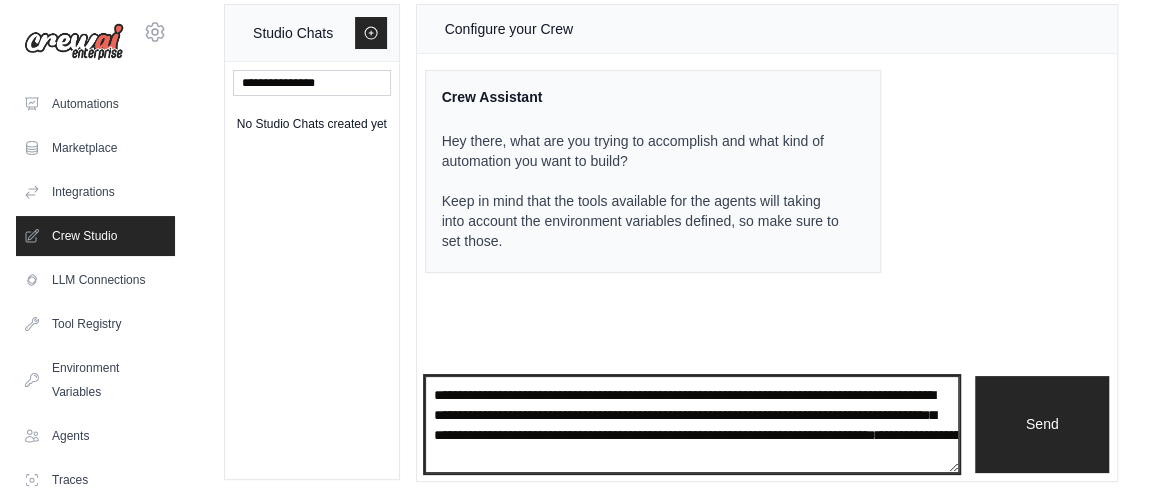 paste on "**********" 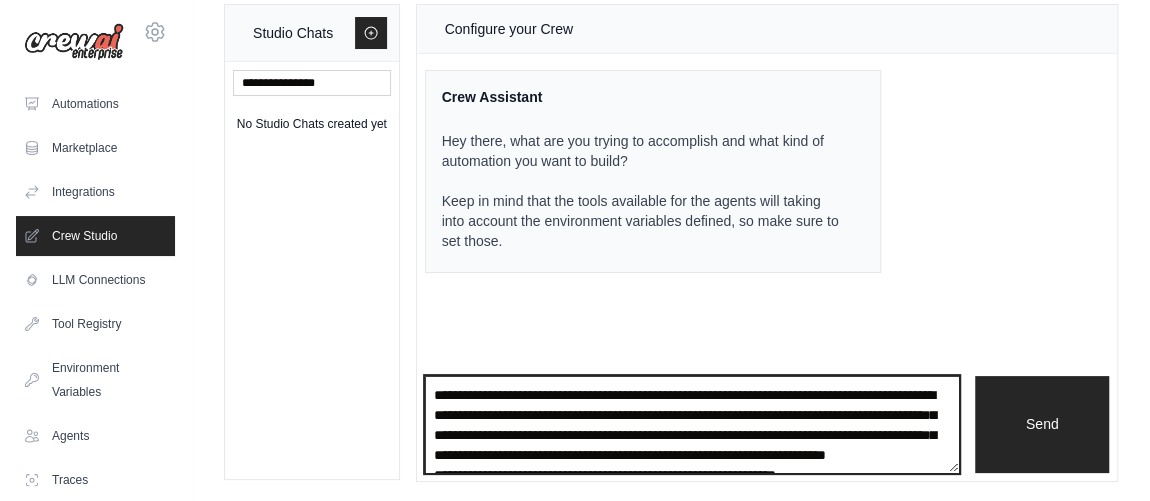 scroll, scrollTop: 4189, scrollLeft: 0, axis: vertical 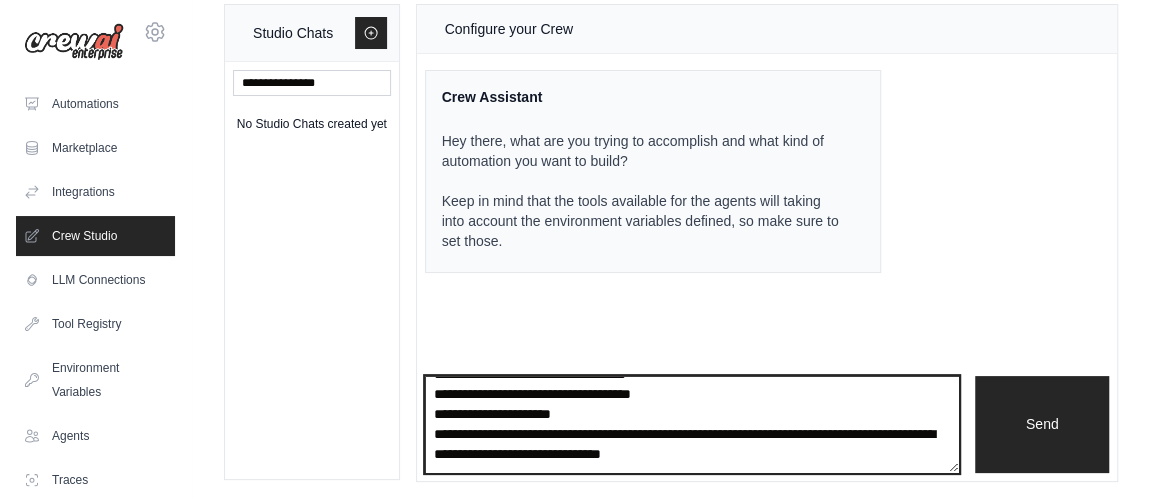 type on "**********" 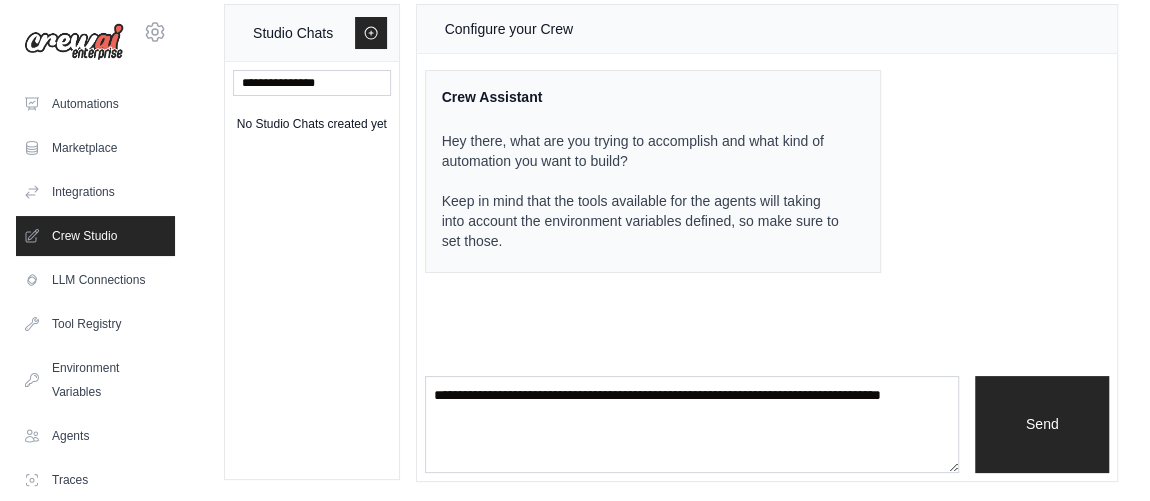 scroll, scrollTop: 0, scrollLeft: 0, axis: both 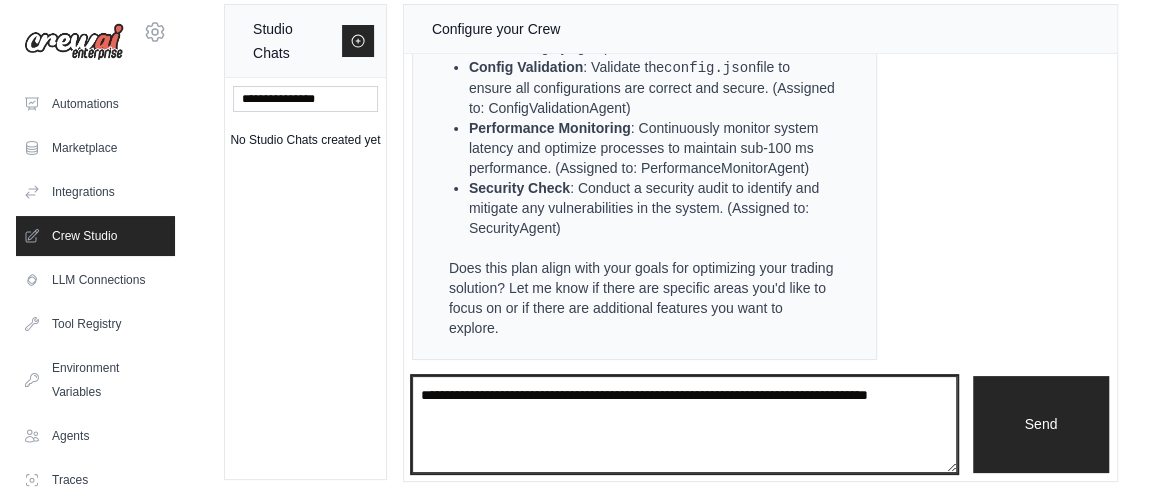 drag, startPoint x: 420, startPoint y: 393, endPoint x: 440, endPoint y: 402, distance: 21.931713 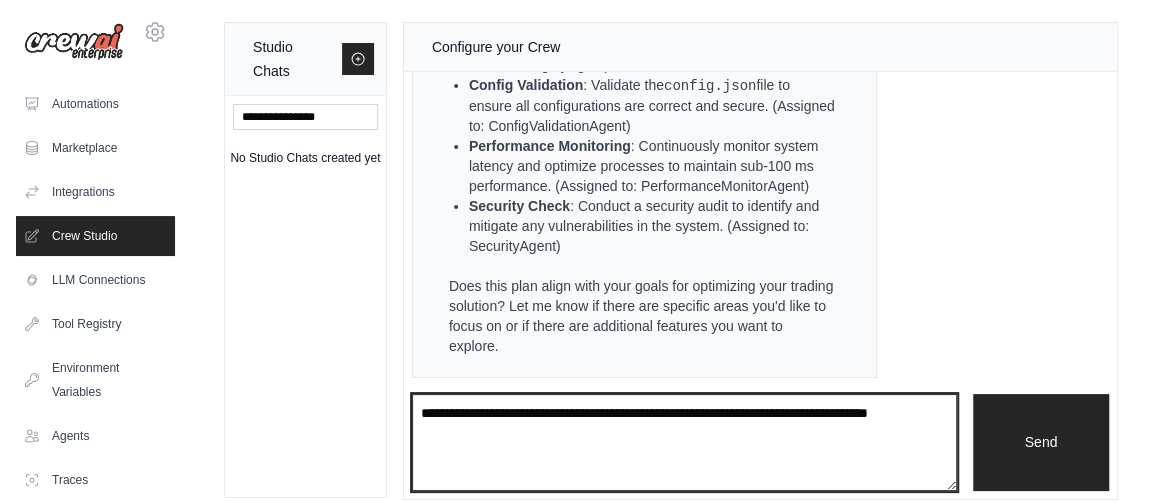 scroll, scrollTop: 0, scrollLeft: 0, axis: both 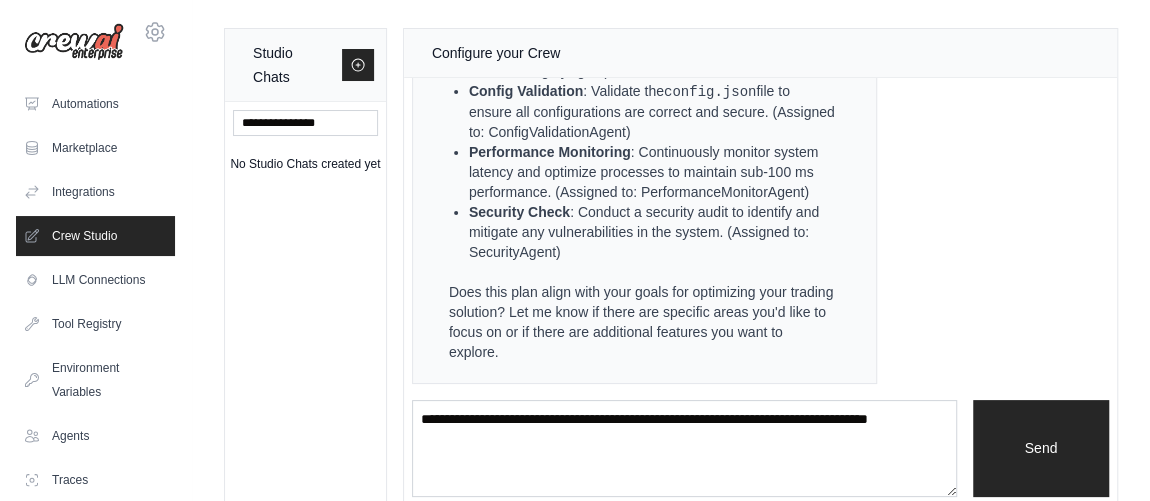 click on "Studio Chats
No Studio Chats created yet
Configure your Crew Crew Assistant Hey there, what are you trying to accomplish and what kind of automation you want to build? Keep in mind that the tools available for the agents will taking into account the environment variables defined, so make sure to set those. You I have a Talking trading Agents swarm project. Please check it for the errors. I want to build a most profitable, superfast all in one trading solution. KIMI K2 has helped me to build it. but as crew ai is most expert ai for development of my prototype agents swarm. please check. .......                                                            🚀 K2-SUPERFAST v2025.08-FINAL ✅ File-tree k2-launch/ """ """ }) {" at bounding box center [671, 267] 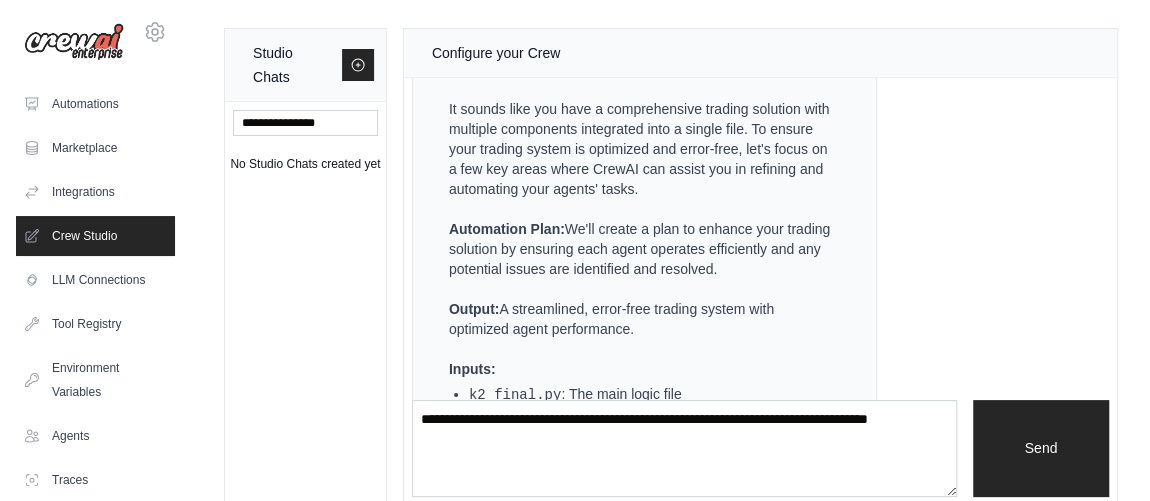 scroll, scrollTop: 4332, scrollLeft: 0, axis: vertical 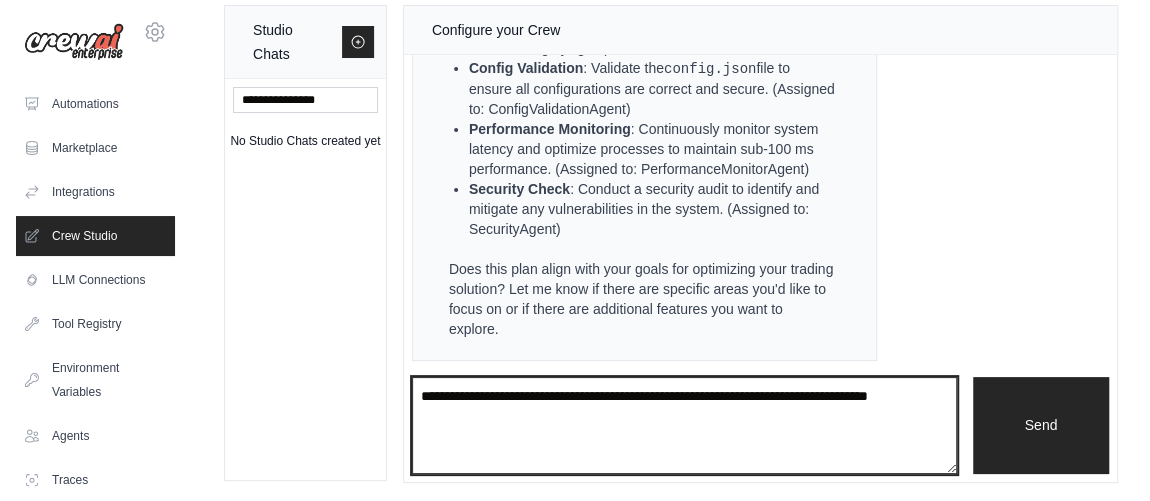 click at bounding box center (684, 425) 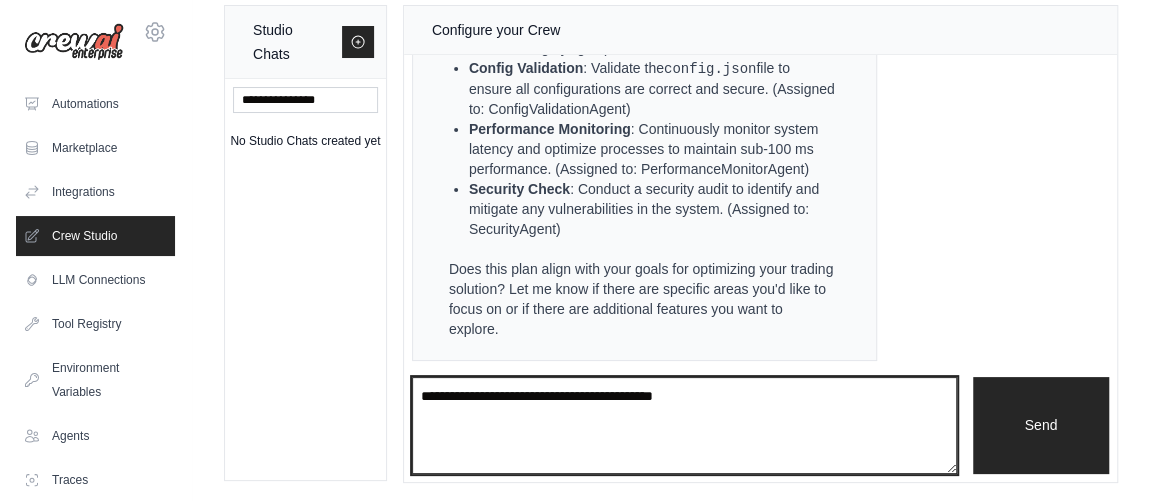 click on "**********" at bounding box center [684, 425] 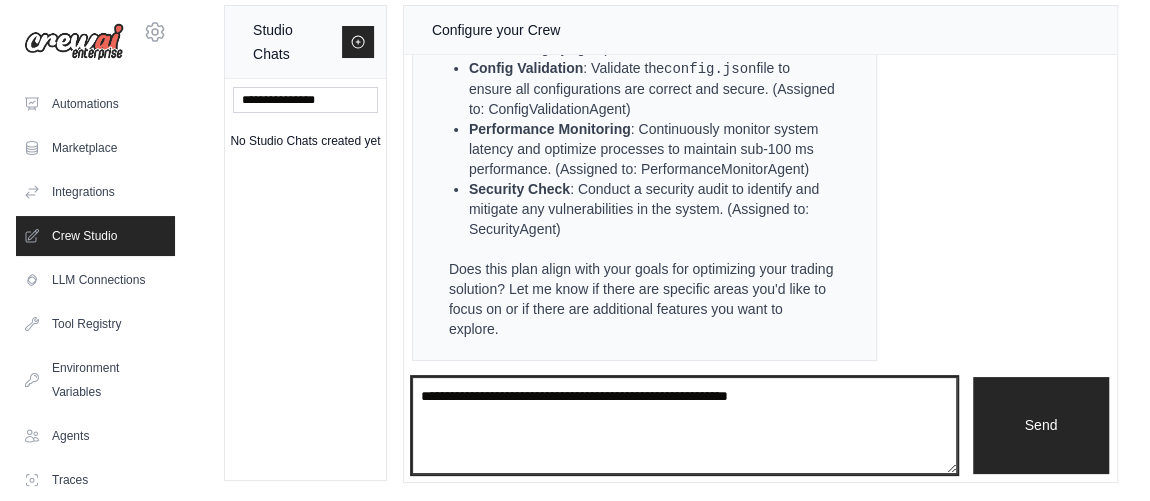 click on "**********" at bounding box center [684, 425] 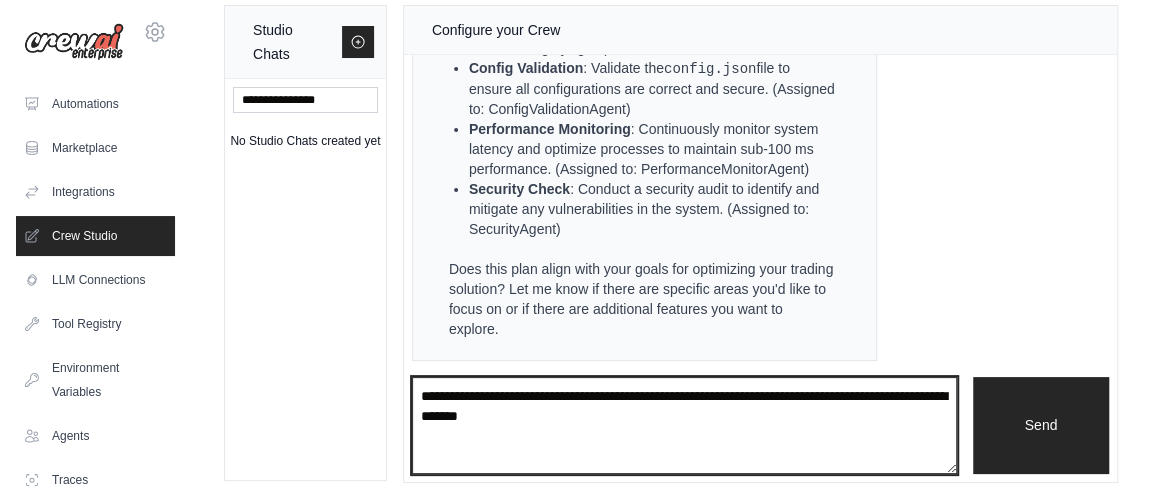 click on "**********" at bounding box center (684, 425) 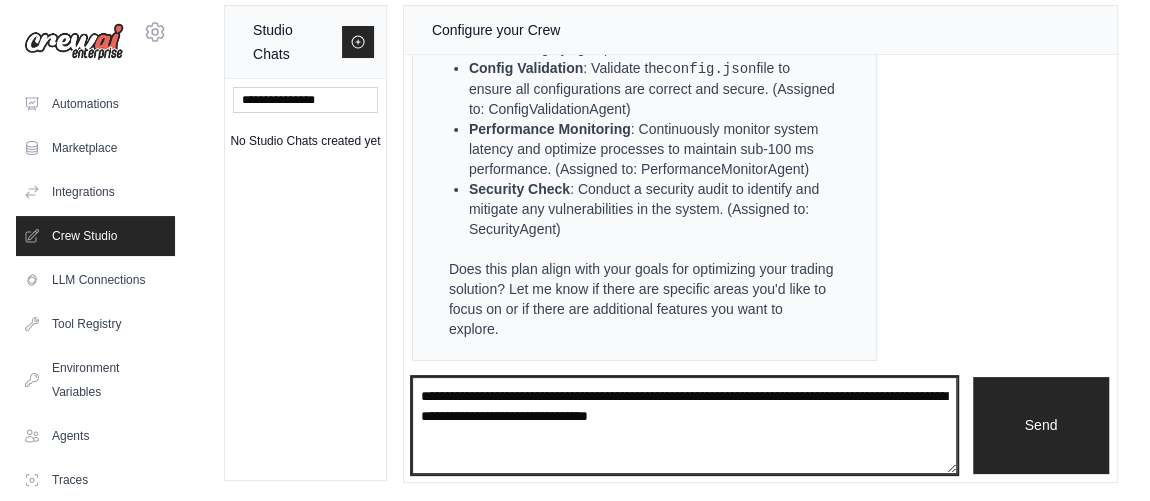 click on "**********" at bounding box center [684, 425] 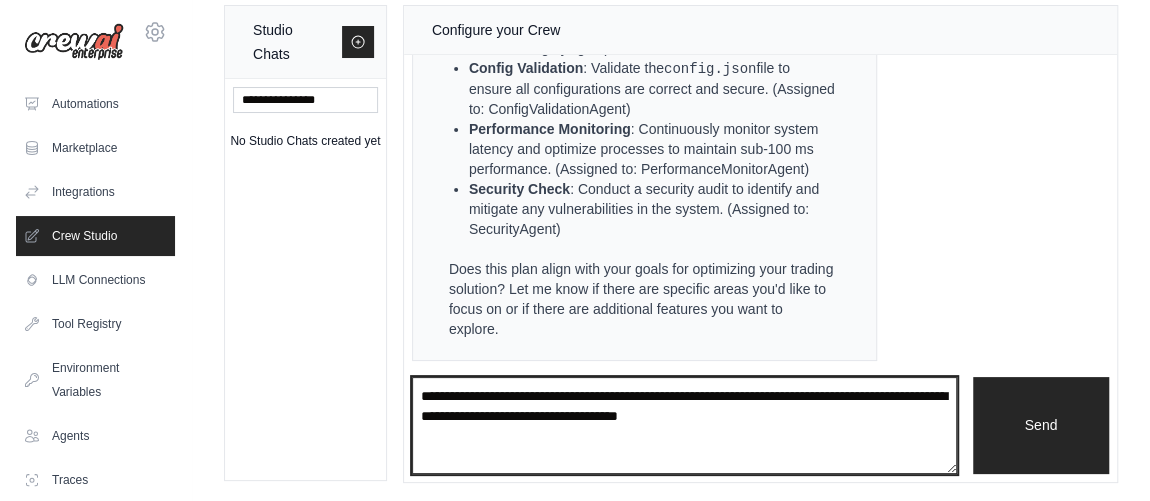 click on "**********" at bounding box center (684, 425) 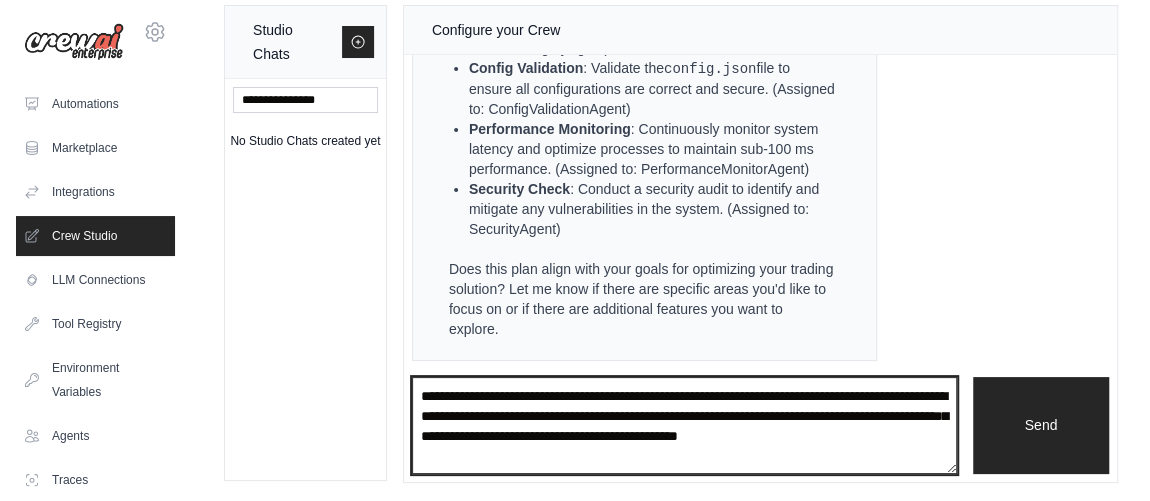 click on "**********" at bounding box center (684, 425) 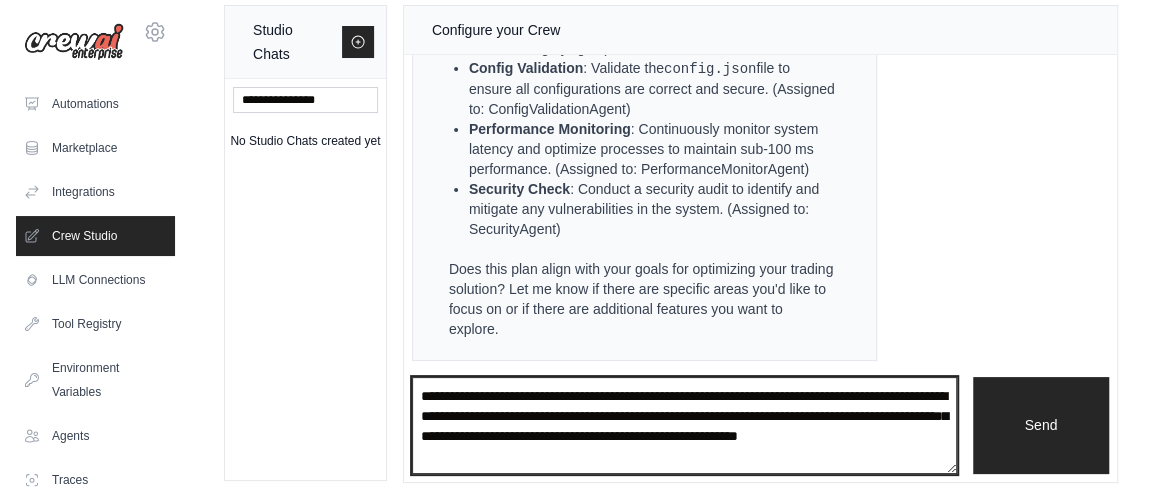 click on "**********" at bounding box center [684, 425] 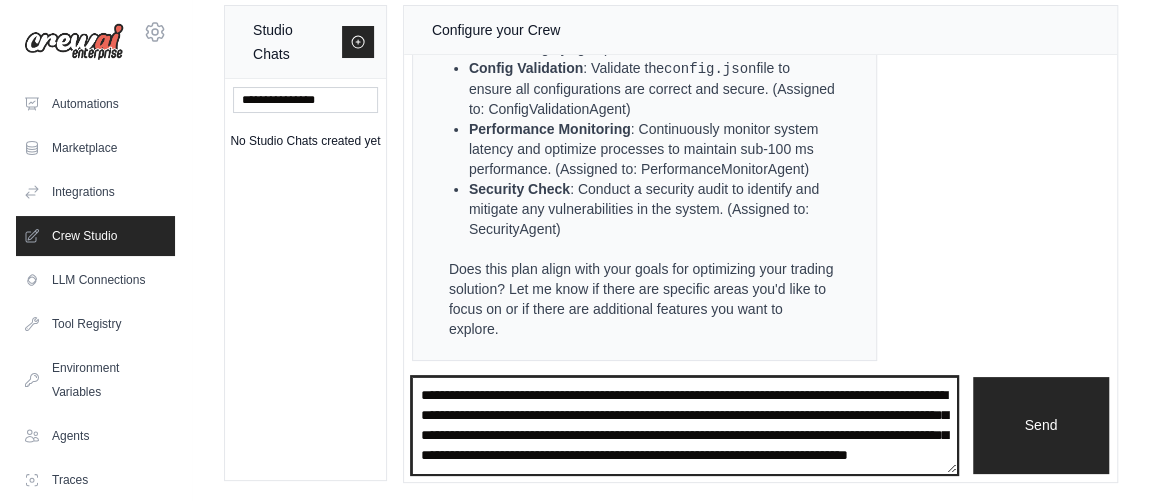 scroll, scrollTop: 19, scrollLeft: 0, axis: vertical 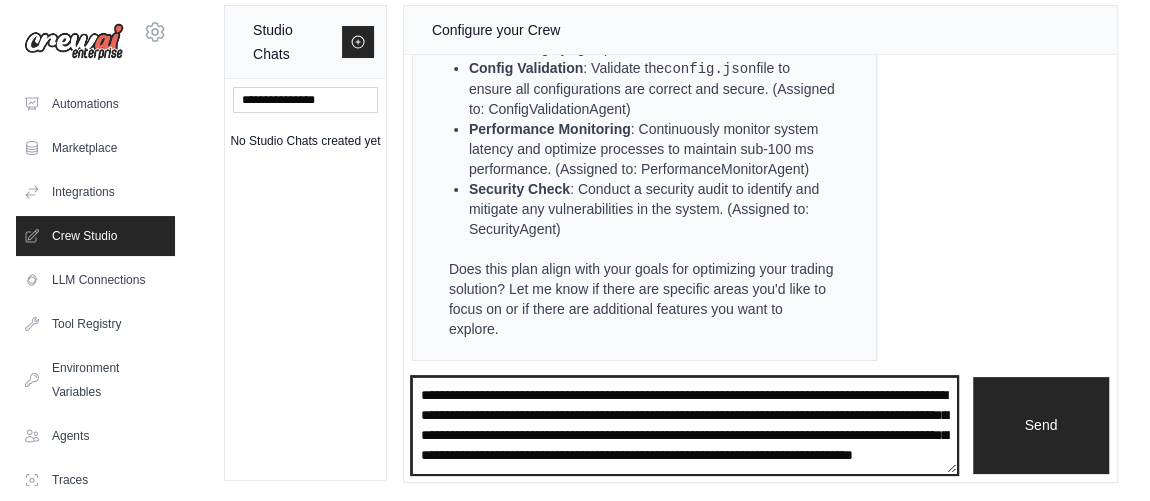 click on "**********" at bounding box center [684, 425] 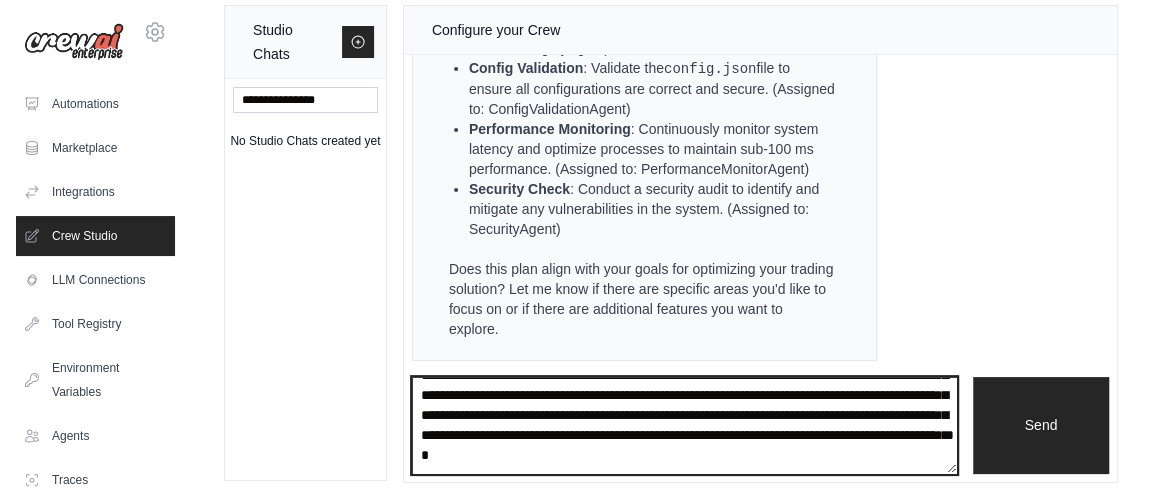 scroll, scrollTop: 89, scrollLeft: 0, axis: vertical 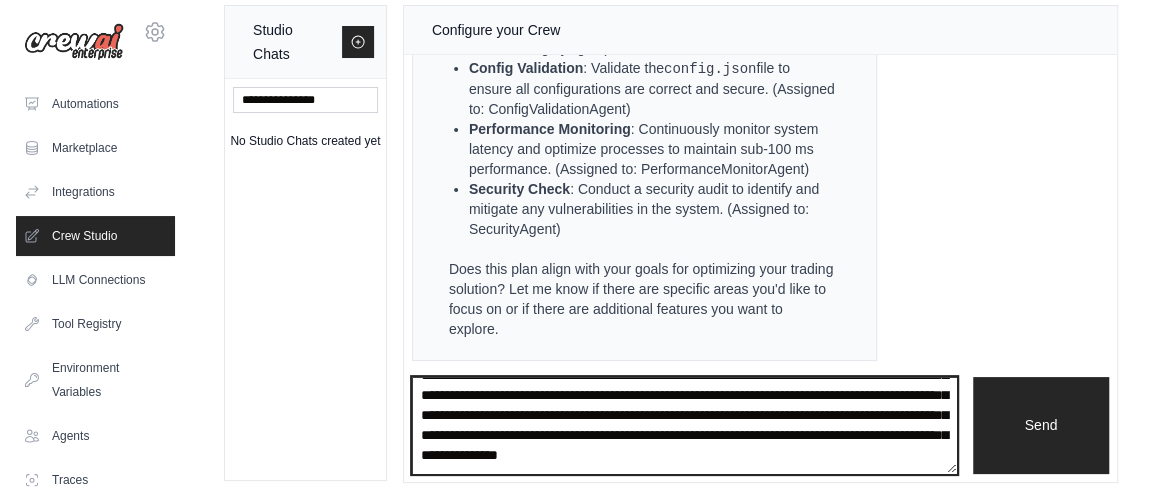 click on "**********" at bounding box center (684, 425) 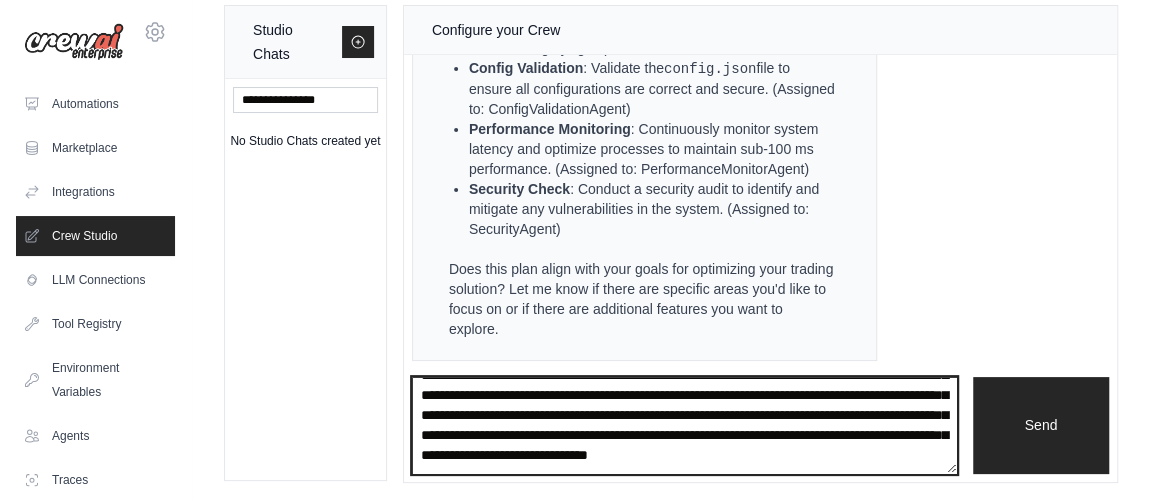 click on "**********" at bounding box center [684, 425] 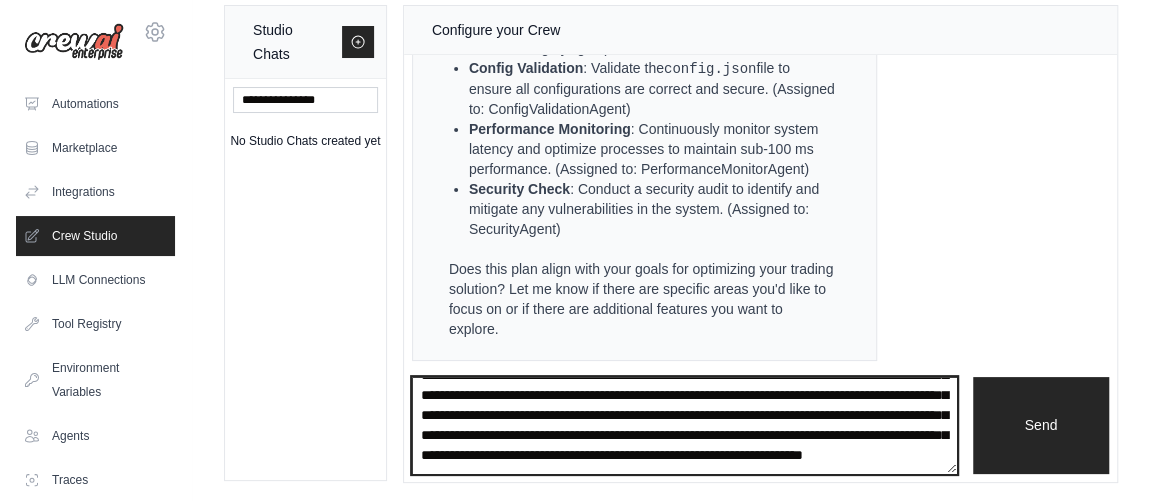 click on "**********" at bounding box center [684, 425] 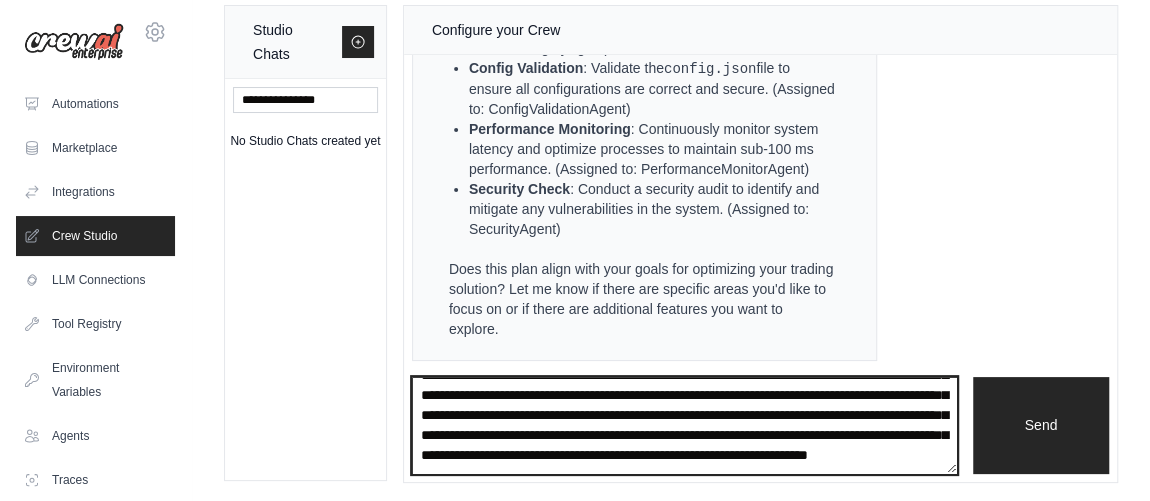 click on "**********" at bounding box center (684, 425) 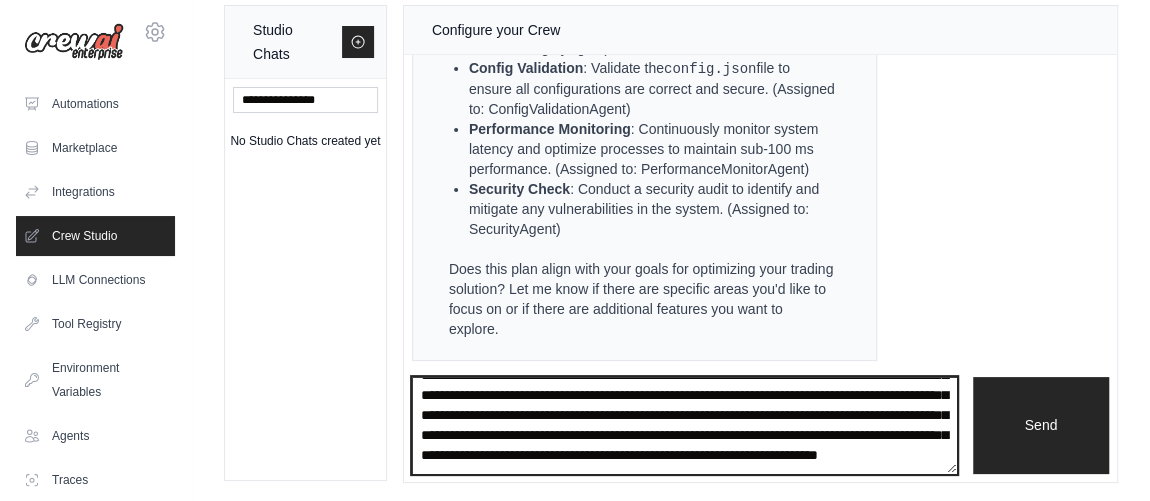 click on "**********" at bounding box center [684, 425] 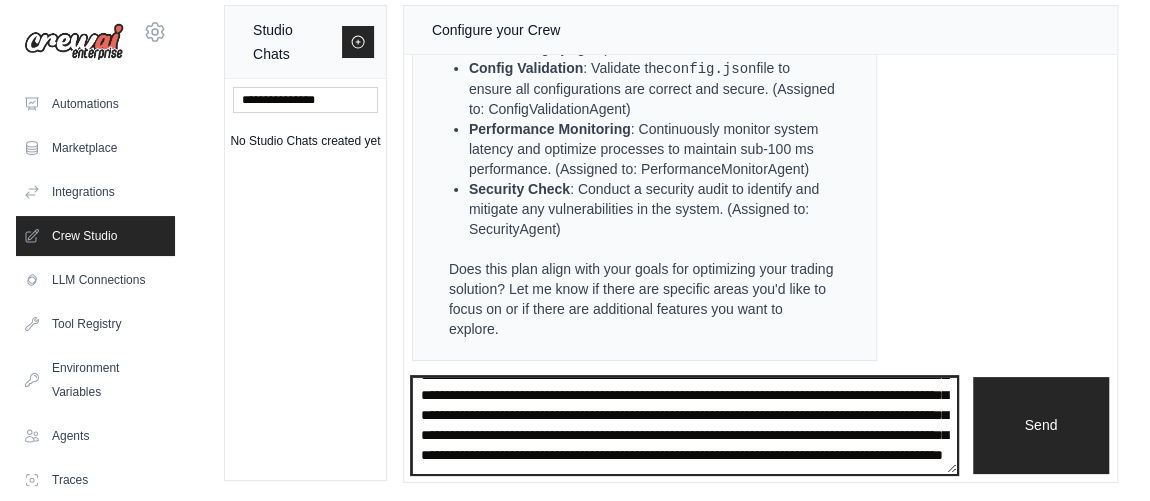 scroll, scrollTop: 109, scrollLeft: 0, axis: vertical 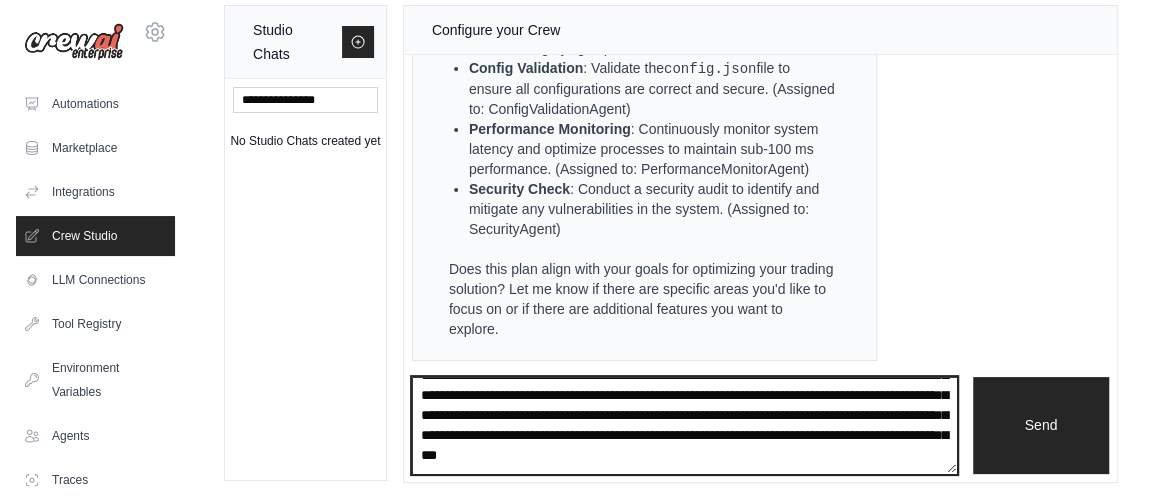 click on "**********" at bounding box center (684, 425) 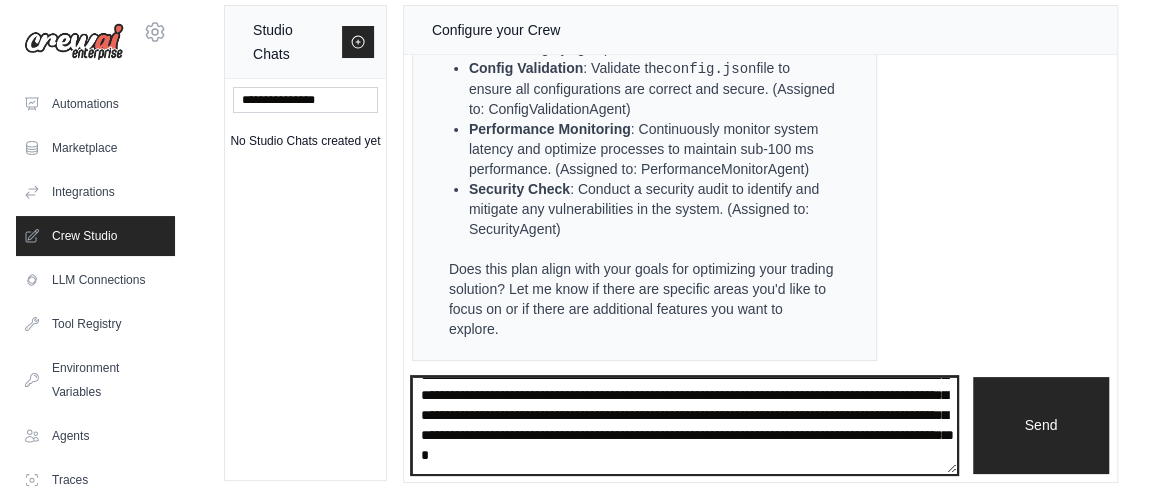 click on "**********" at bounding box center (684, 425) 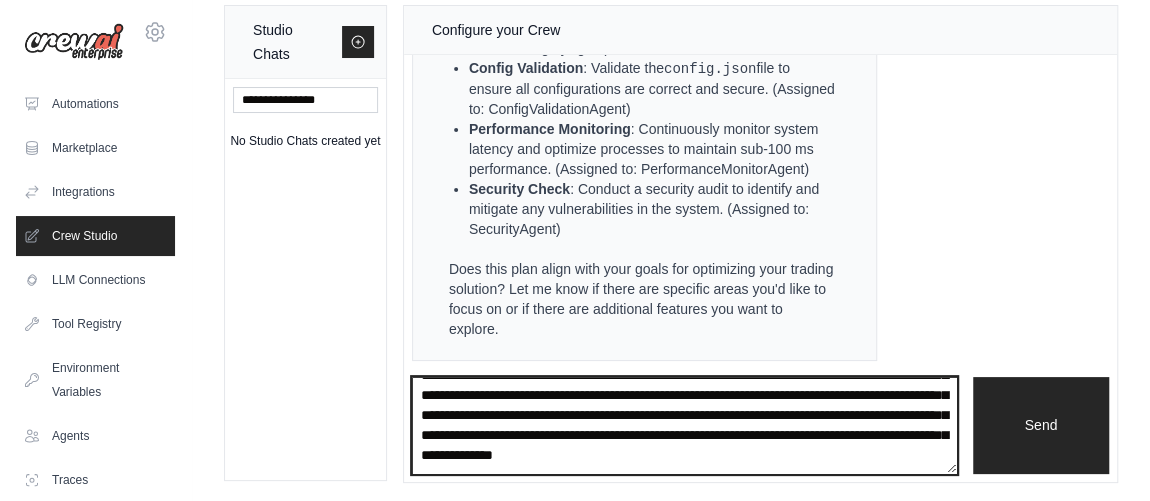 click on "**********" at bounding box center (684, 425) 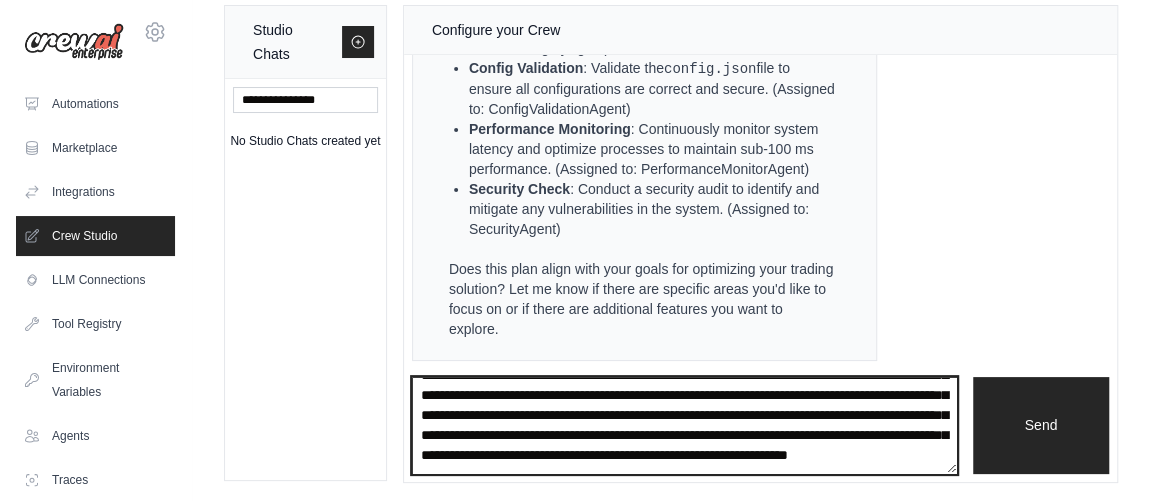 scroll, scrollTop: 129, scrollLeft: 0, axis: vertical 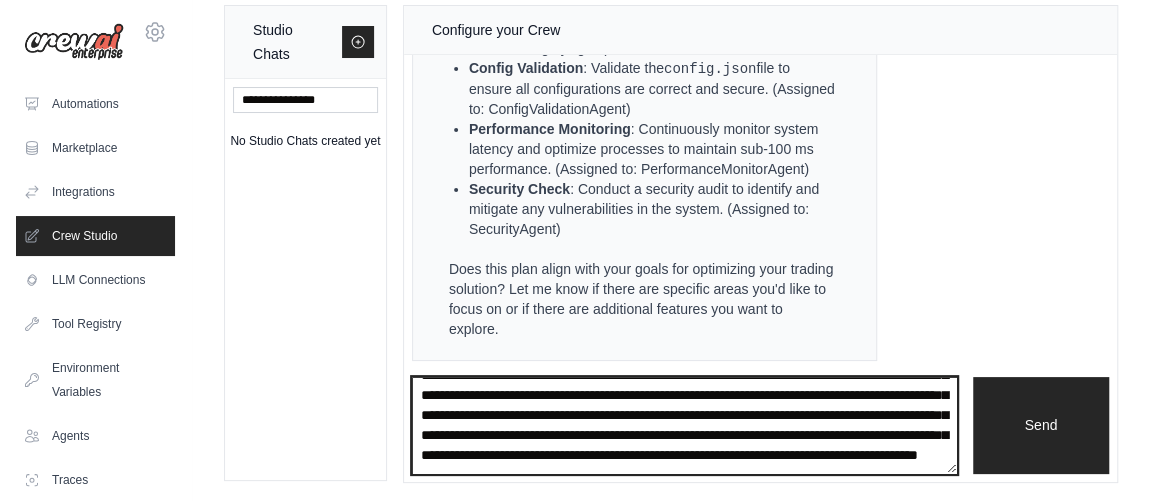 click on "**********" at bounding box center (684, 425) 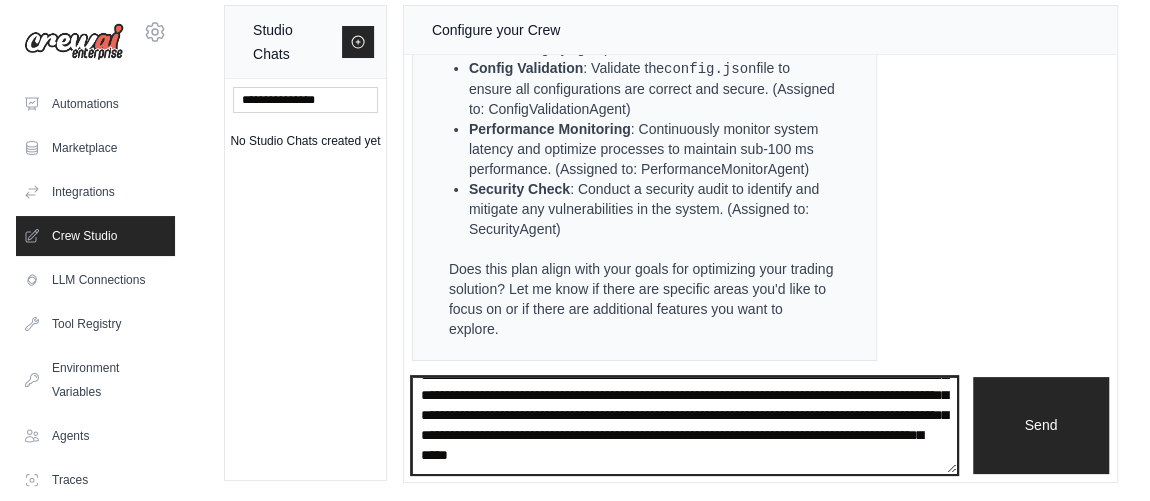 click on "**********" at bounding box center [684, 425] 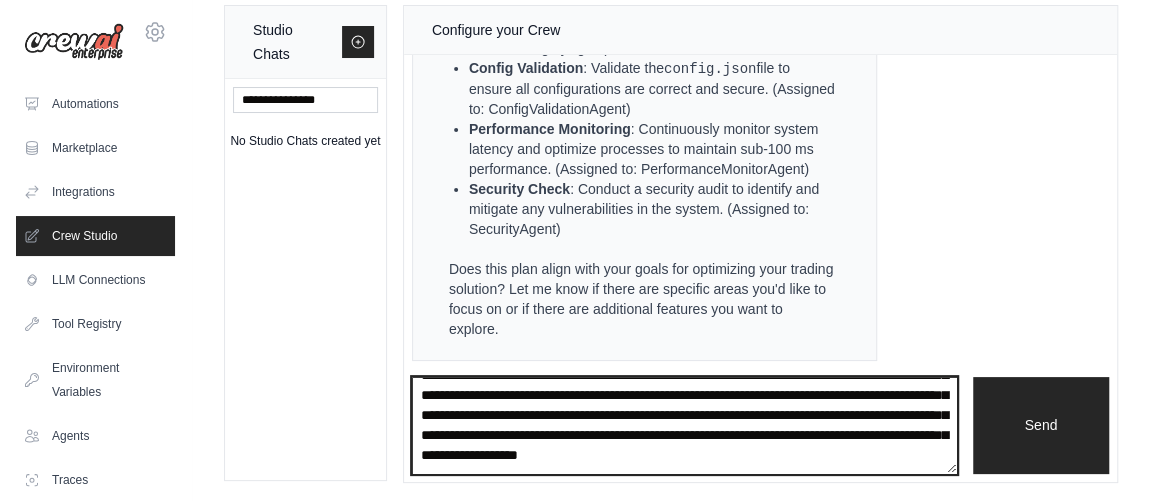 click on "**********" at bounding box center [684, 425] 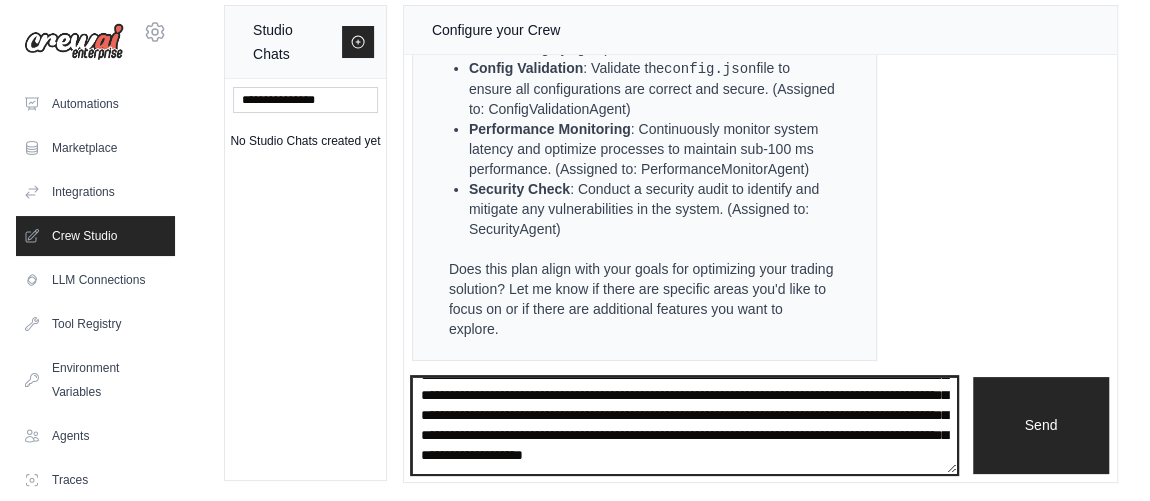click on "**********" at bounding box center (684, 425) 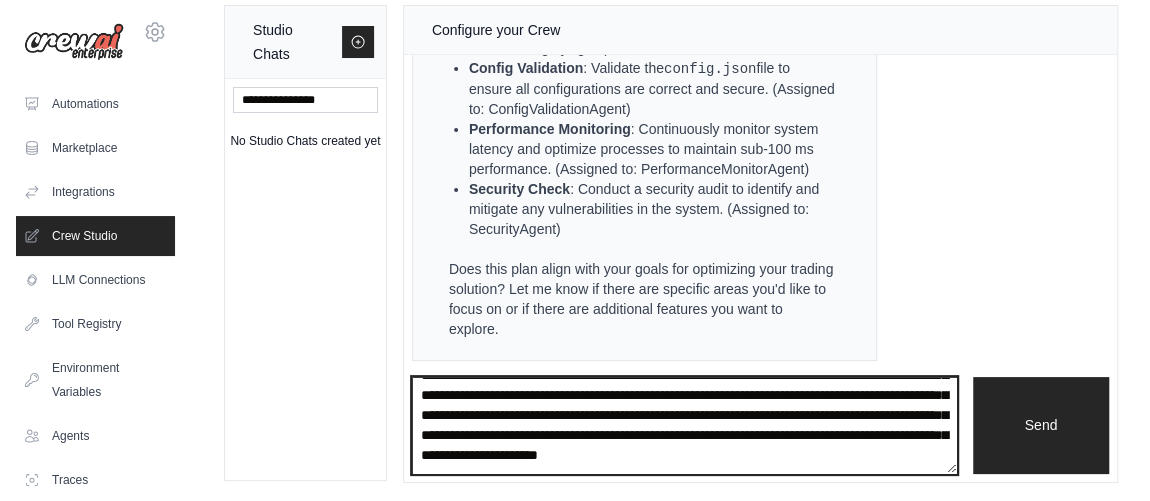 click on "**********" at bounding box center (684, 425) 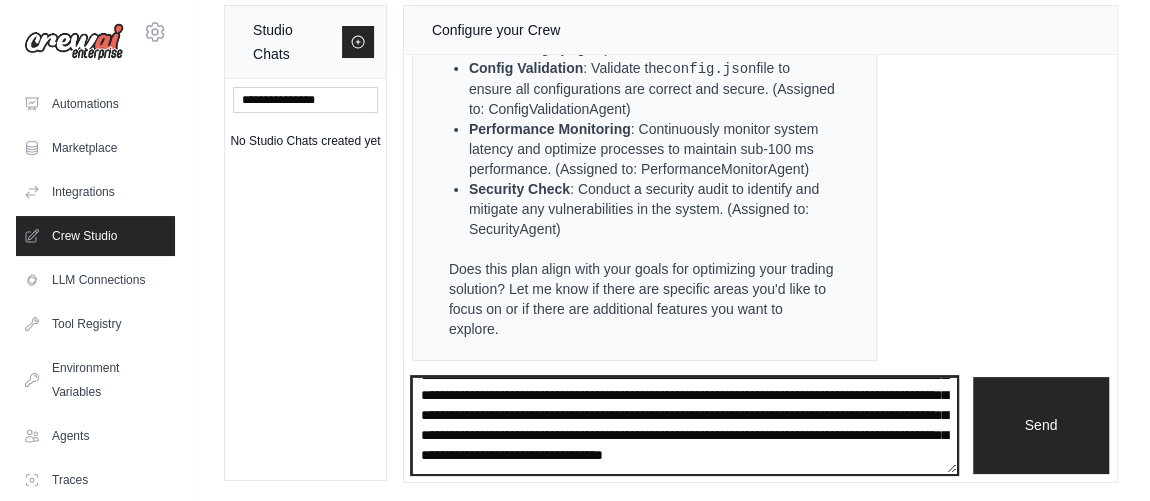 scroll, scrollTop: 149, scrollLeft: 0, axis: vertical 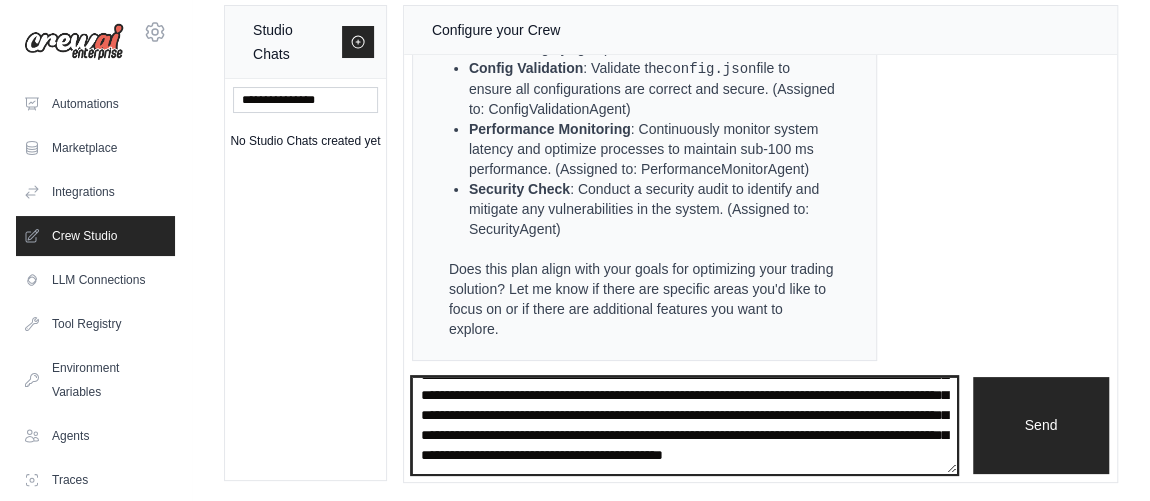 click on "**********" at bounding box center (684, 425) 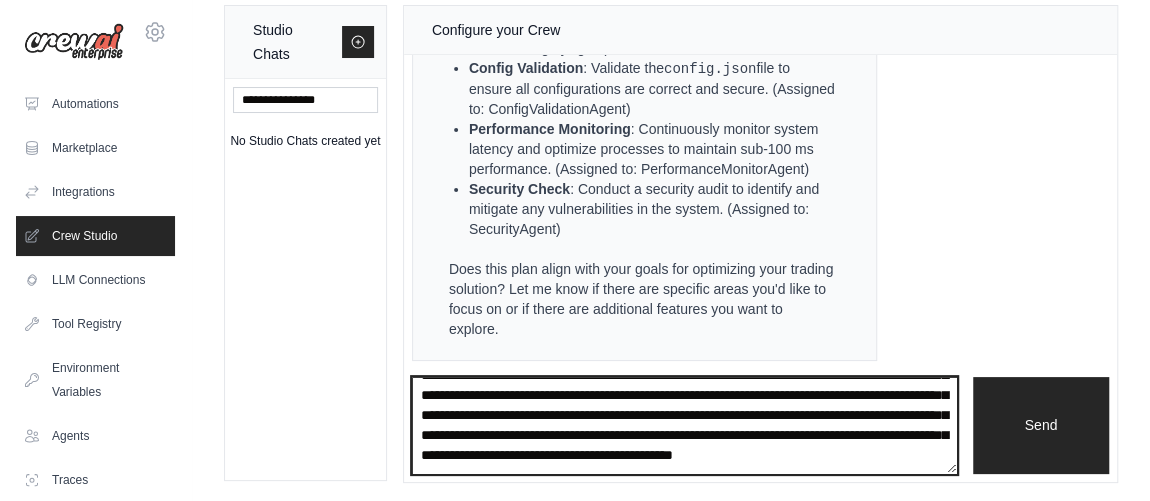 click on "**********" at bounding box center (684, 425) 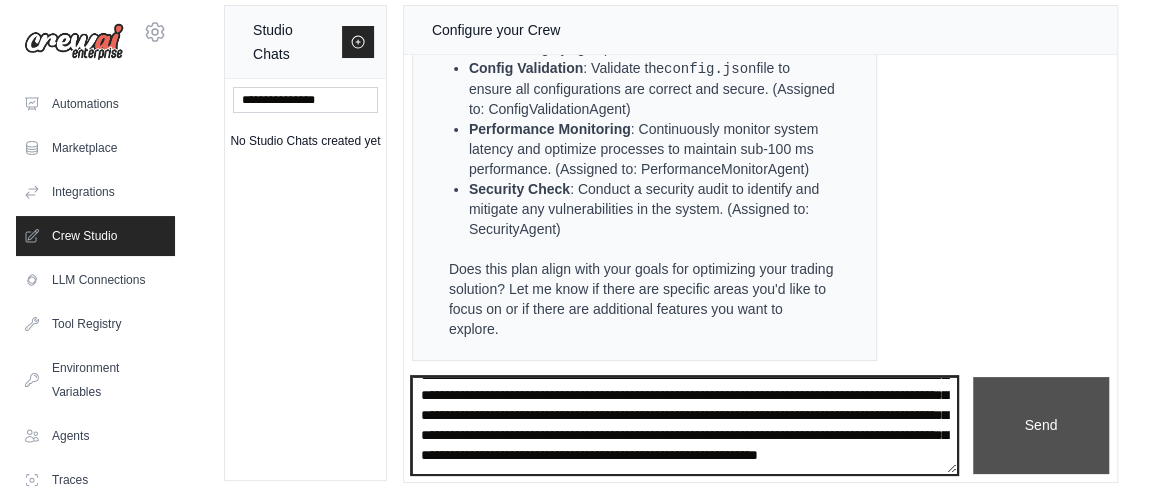 type on "**********" 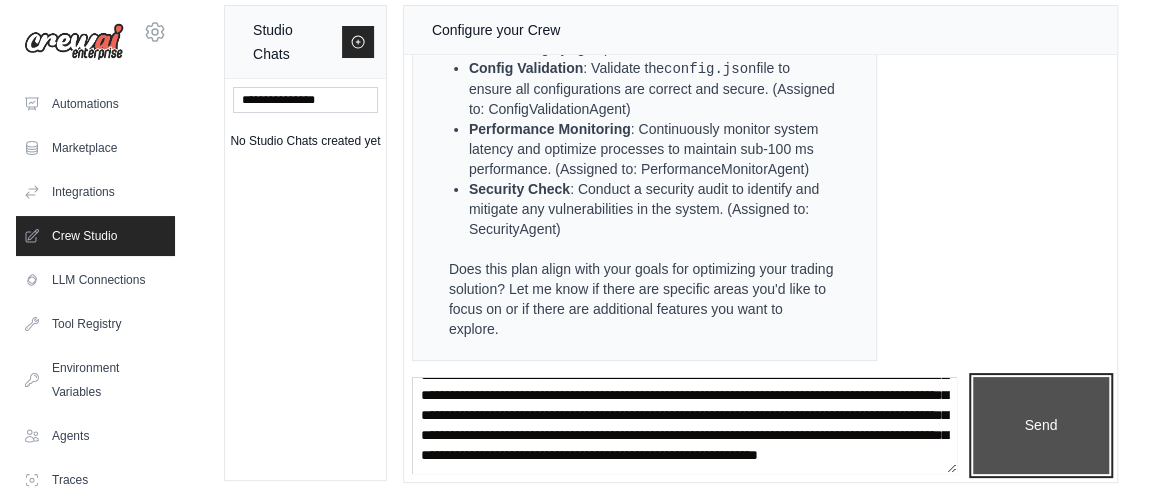 click on "Send" at bounding box center [1041, 425] 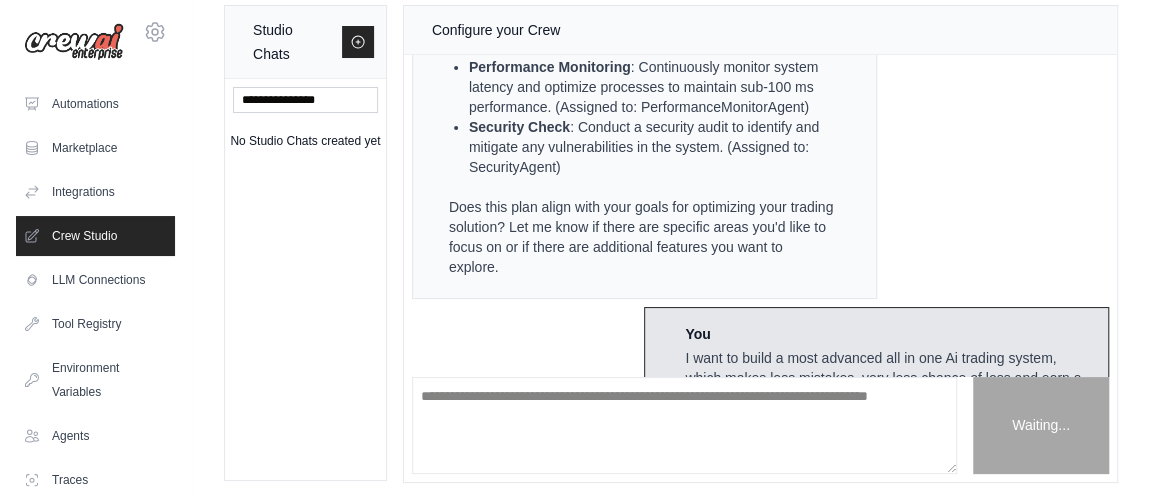 scroll, scrollTop: 0, scrollLeft: 0, axis: both 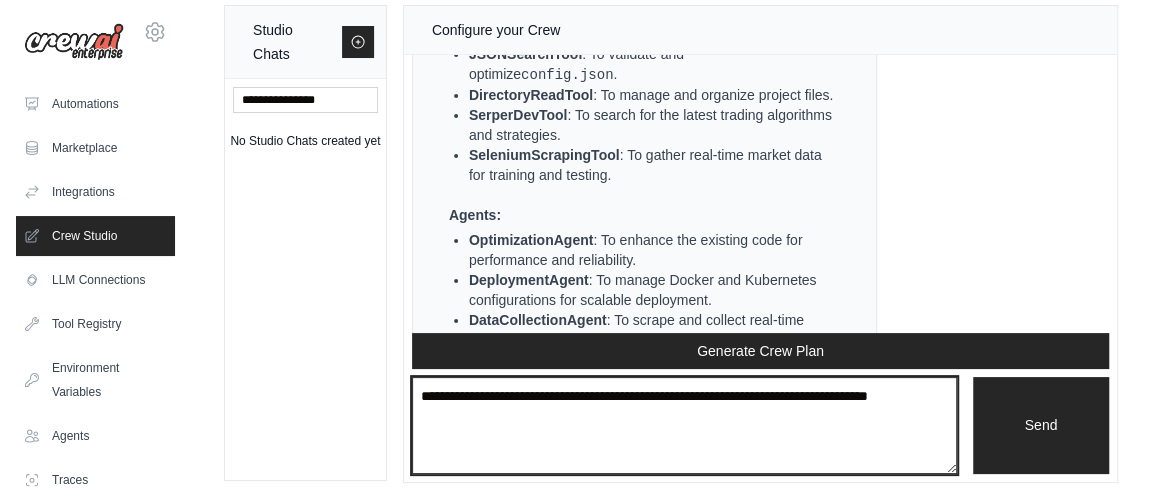 click at bounding box center (684, 425) 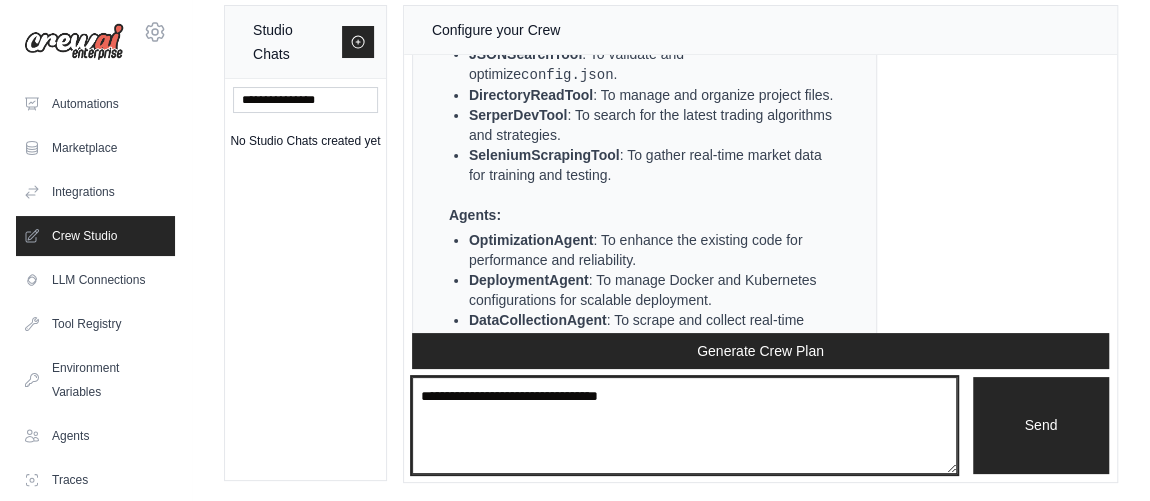 click on "**********" at bounding box center (684, 425) 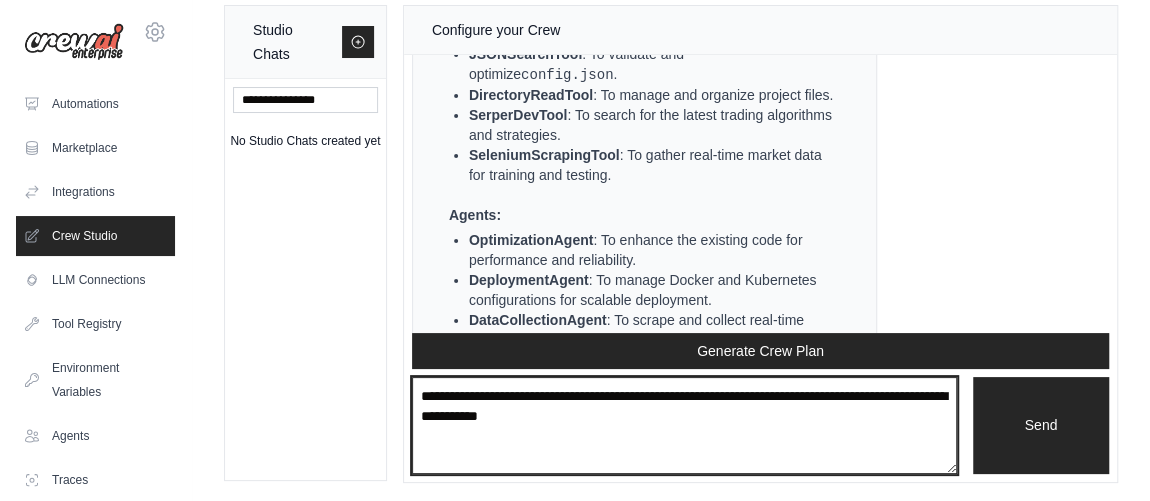 click on "**********" at bounding box center [684, 425] 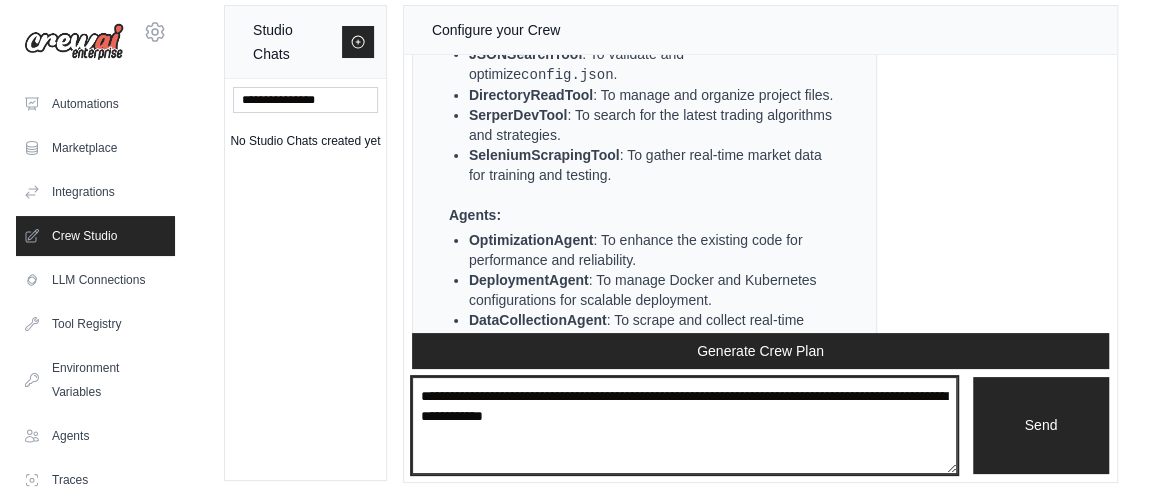 click on "**********" at bounding box center [684, 425] 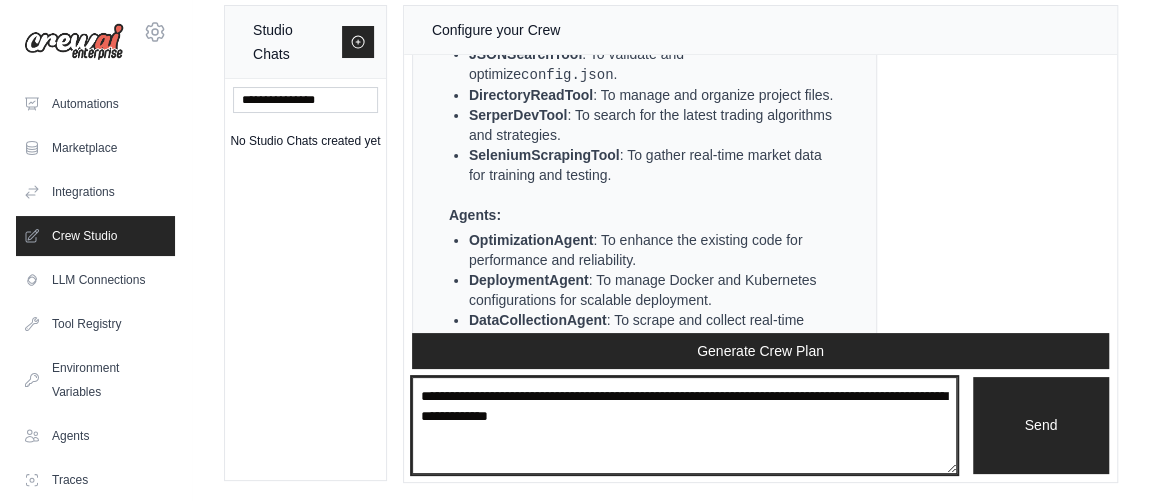 click on "**********" at bounding box center (684, 425) 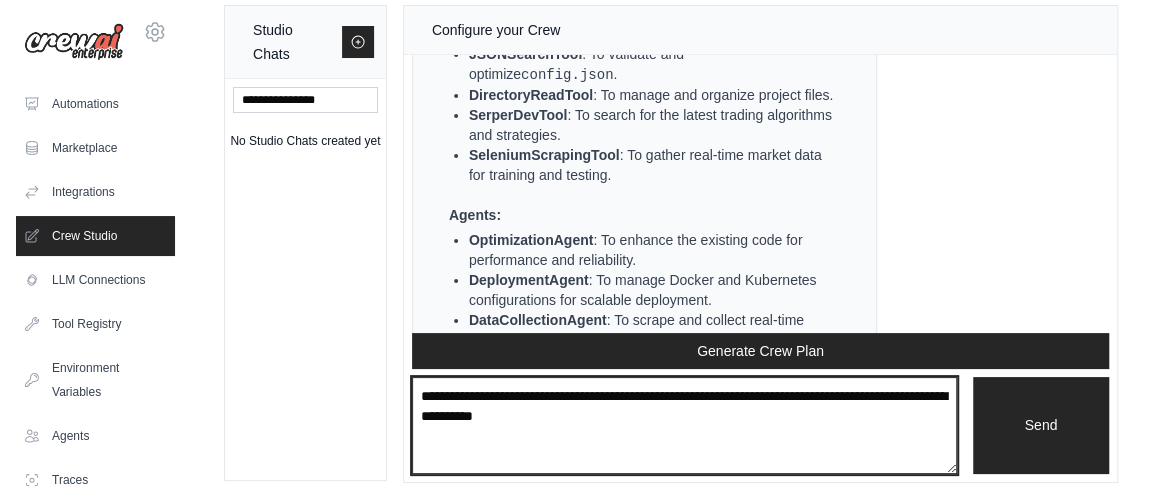 click on "**********" at bounding box center (684, 425) 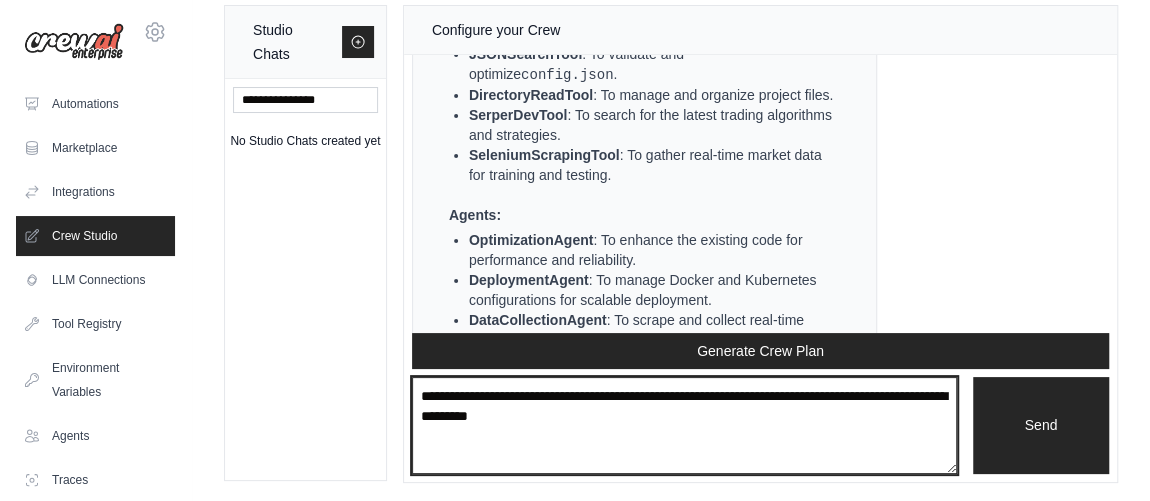 click on "**********" at bounding box center (684, 425) 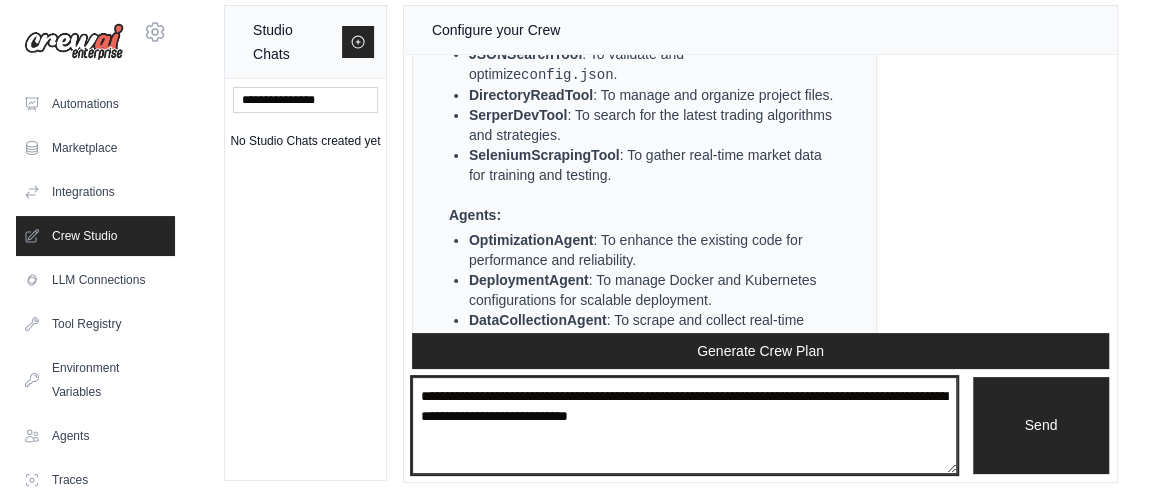 click on "**********" at bounding box center [684, 425] 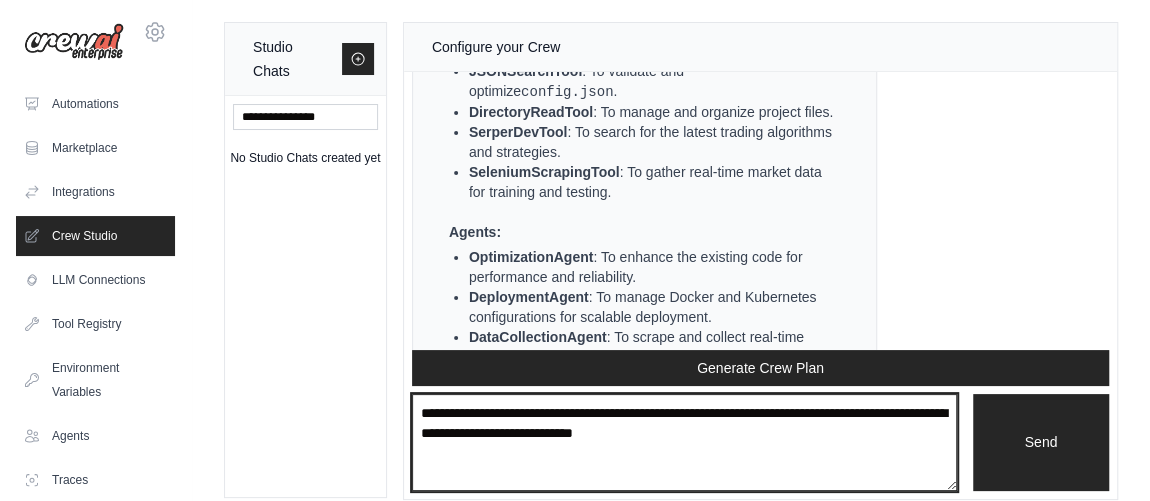 scroll, scrollTop: 0, scrollLeft: 0, axis: both 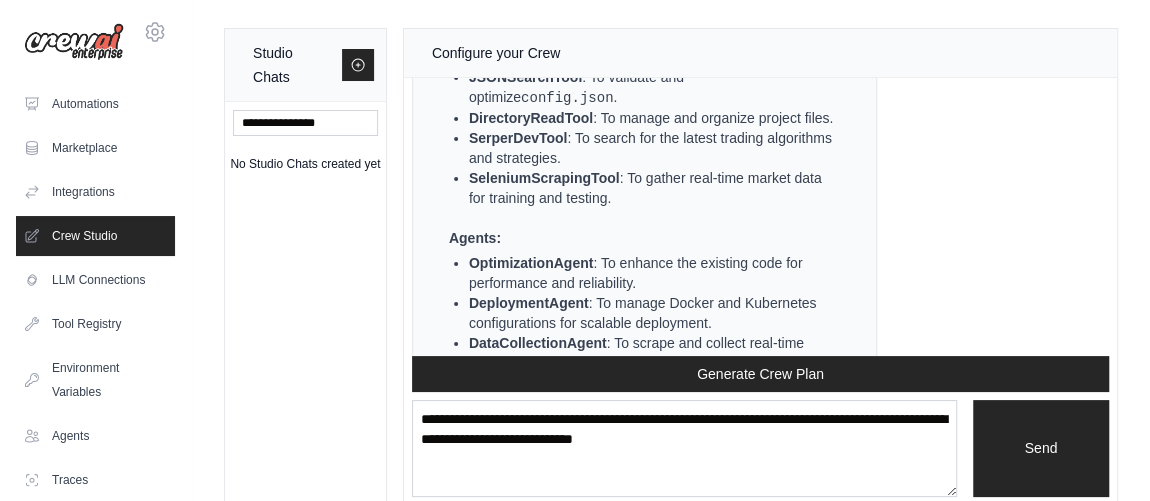 click on "Crew Assistant Creating an advanced AI trading system with CrewAI involves integrating multiple expert agents that can learn and adapt over time. Let's design a plan to upgrade your project into an enterprise-grade application that is both cost-effective and highly efficient.
Automation Plan:
We will develop a scalable AI trading system that leverages CrewAI's capabilities, including Docker and Kubernetes for deployment, Redis for memory management, and a voice-controlled interface for monitoring and control.
Output:
A robust, scalable AI trading system that minimizes losses and maximizes profits, with a user-friendly interface for real-time interaction and control.
Inputs:
k2_final.py : Existing logic file config.json : Configuration file with API keys and settings Dockerfile  and  docker-compose.yml : For containerization Kubernetes configuration : For scalable deployment Redis : For memory management Android device : For voice control interface
Tools Selected:
CodeDocsSearchTool ." at bounding box center (644, 197) 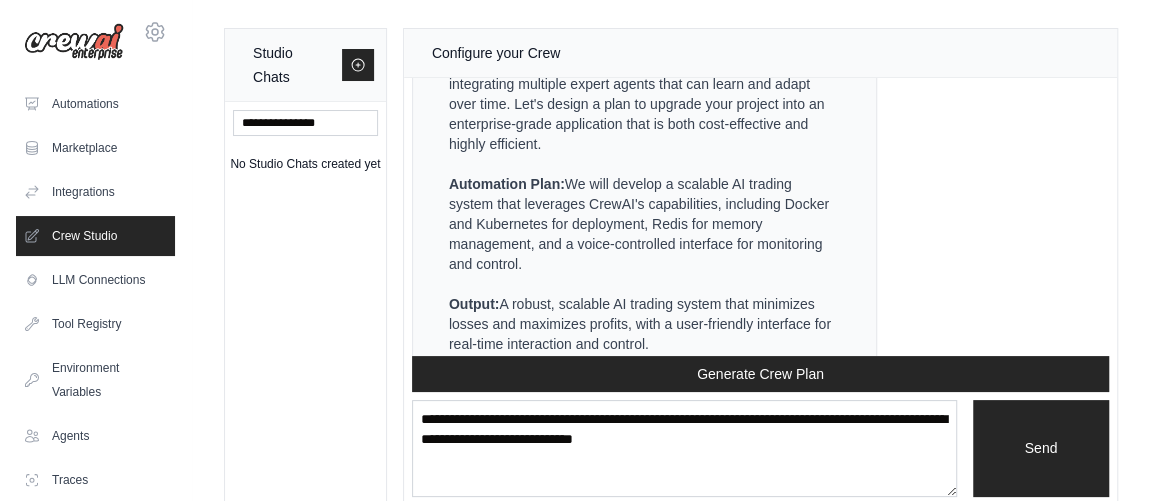 scroll, scrollTop: 6446, scrollLeft: 0, axis: vertical 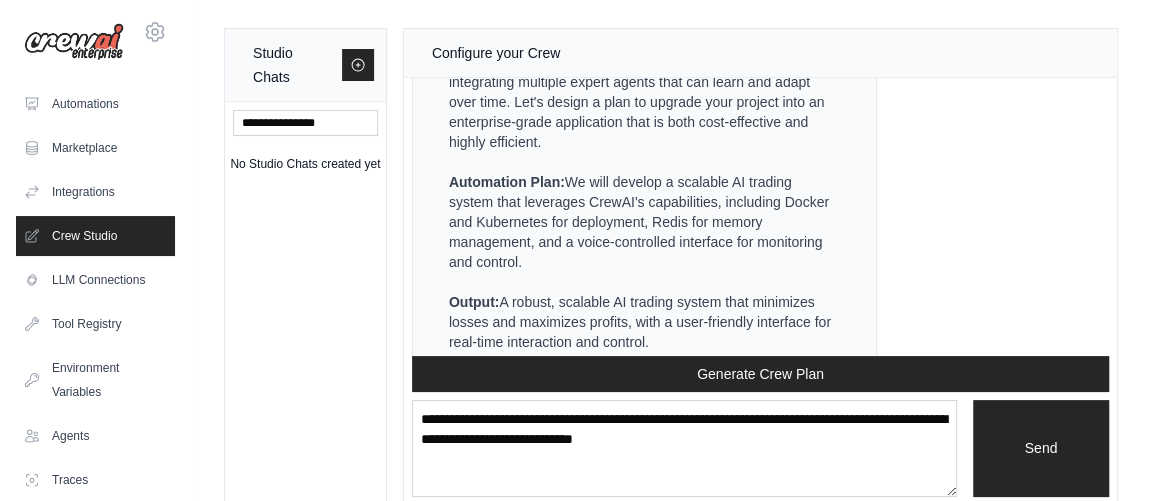 drag, startPoint x: 445, startPoint y: 241, endPoint x: 525, endPoint y: 317, distance: 110.34492 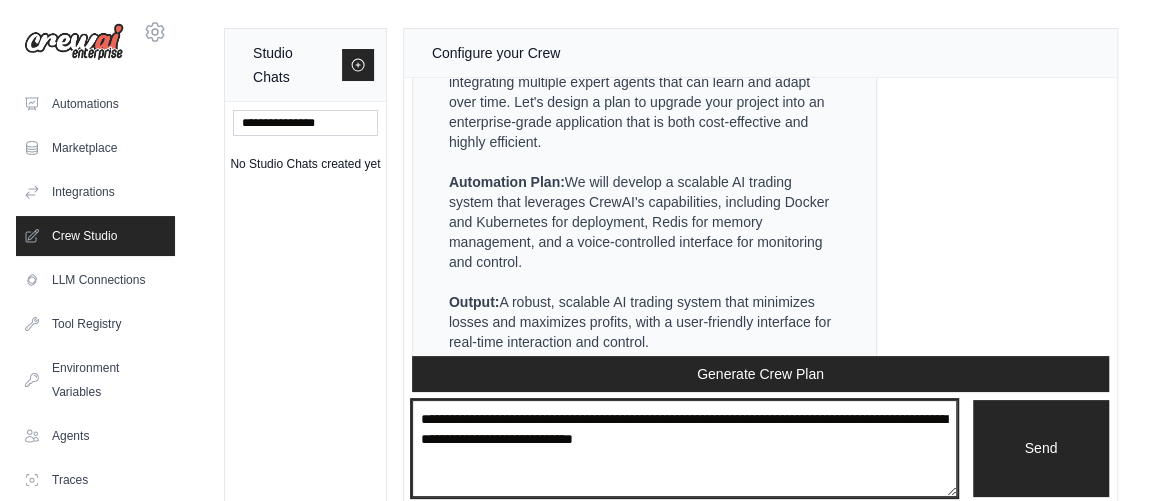 click on "**********" at bounding box center [684, 448] 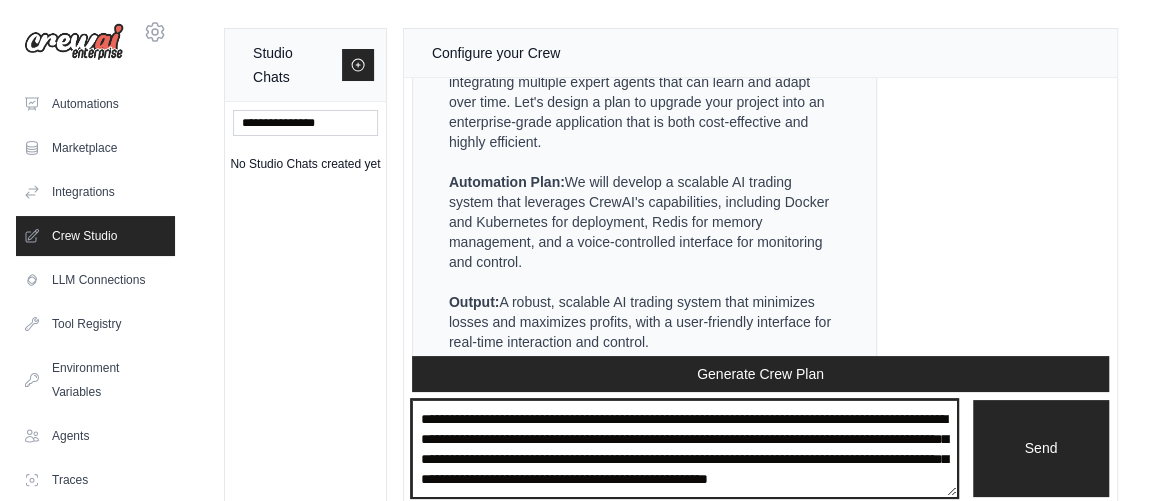 scroll, scrollTop: 9, scrollLeft: 0, axis: vertical 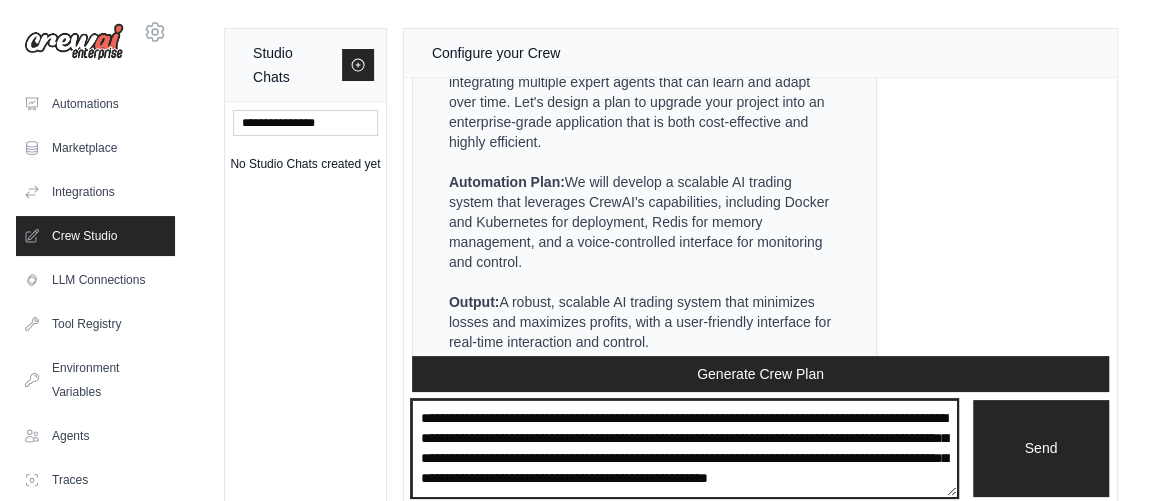 click on "**********" at bounding box center [684, 448] 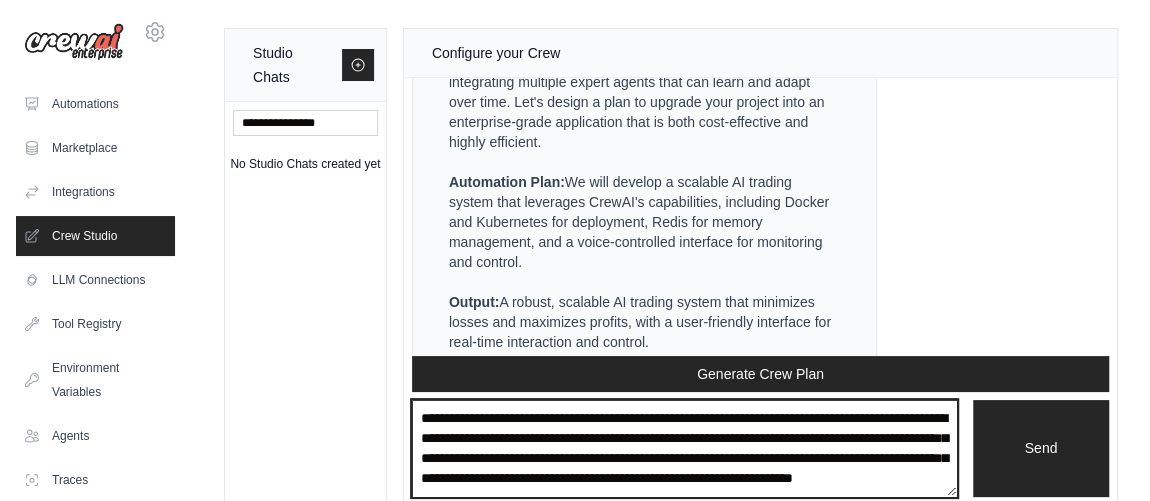 click on "**********" at bounding box center [684, 448] 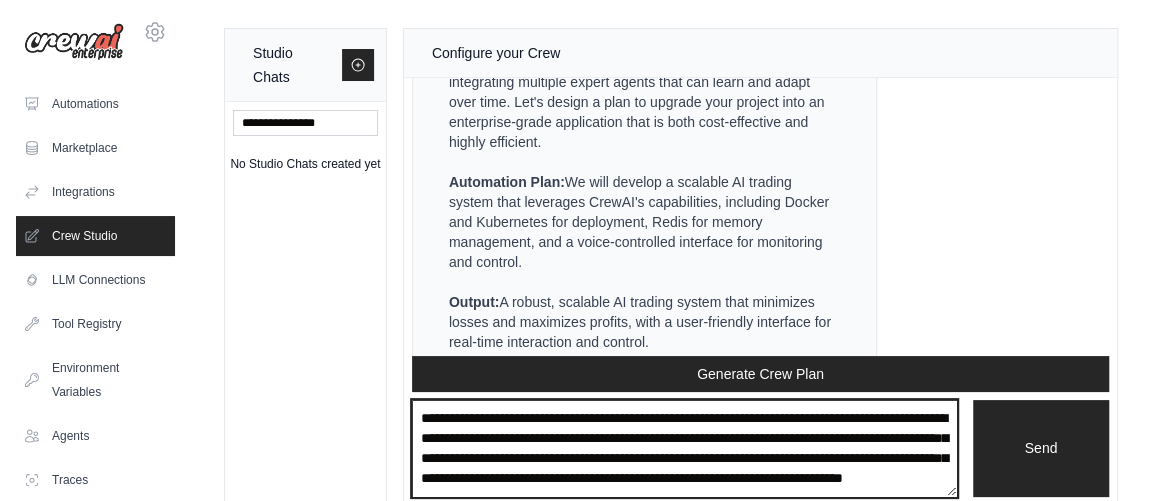 type on "**********" 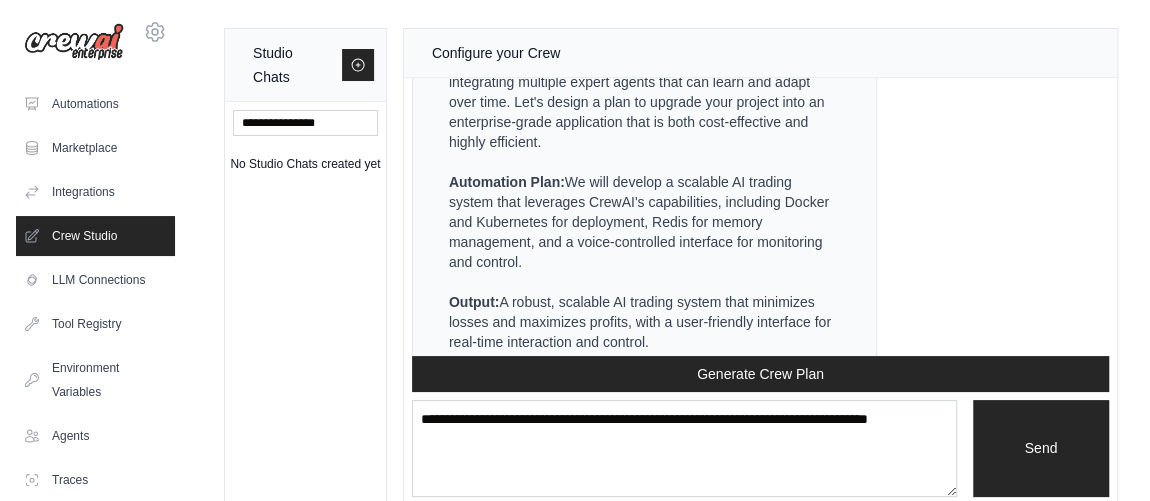 scroll, scrollTop: 0, scrollLeft: 0, axis: both 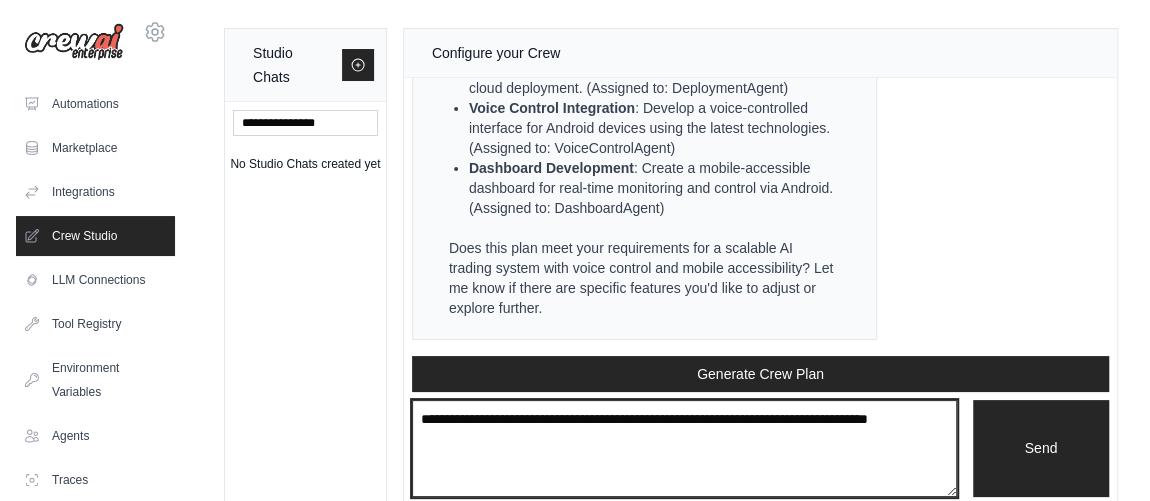 click at bounding box center [684, 448] 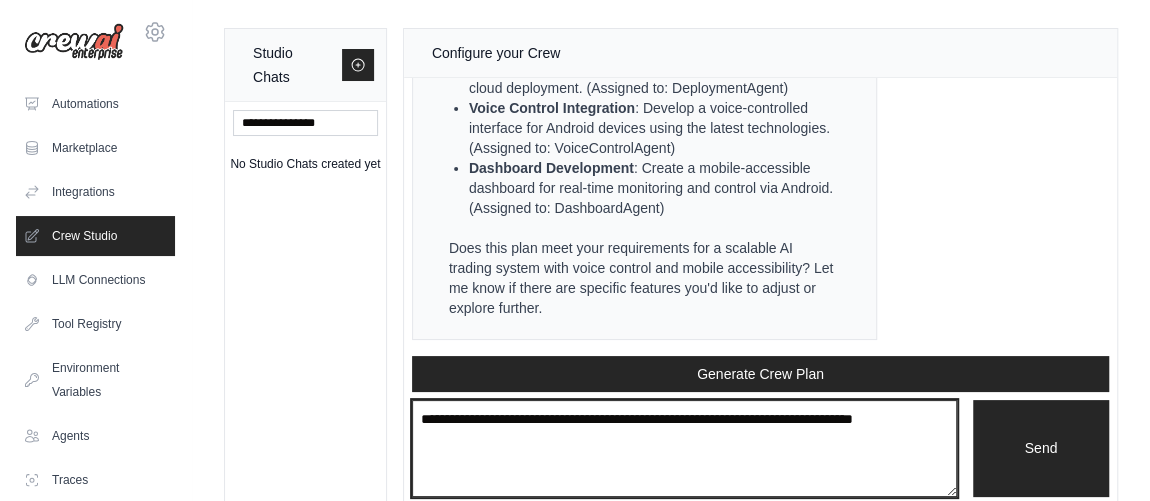 drag, startPoint x: 745, startPoint y: 429, endPoint x: 713, endPoint y: 433, distance: 32.24903 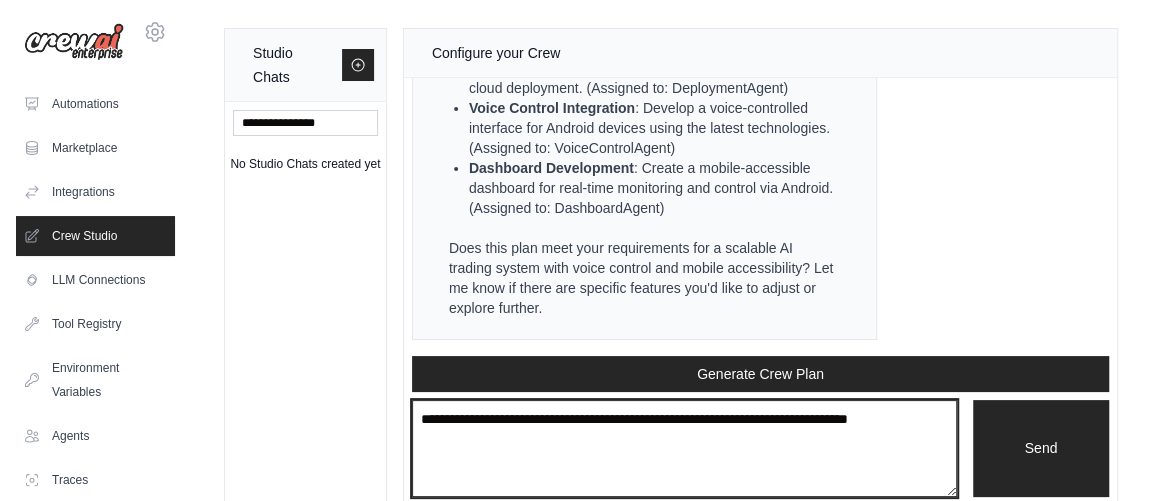 click on "**********" at bounding box center [684, 448] 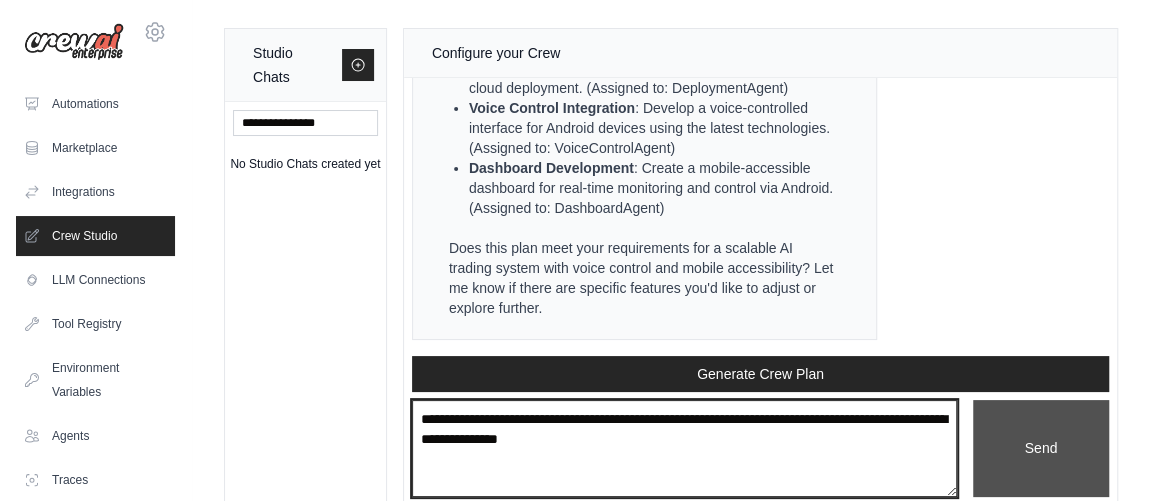 type on "**********" 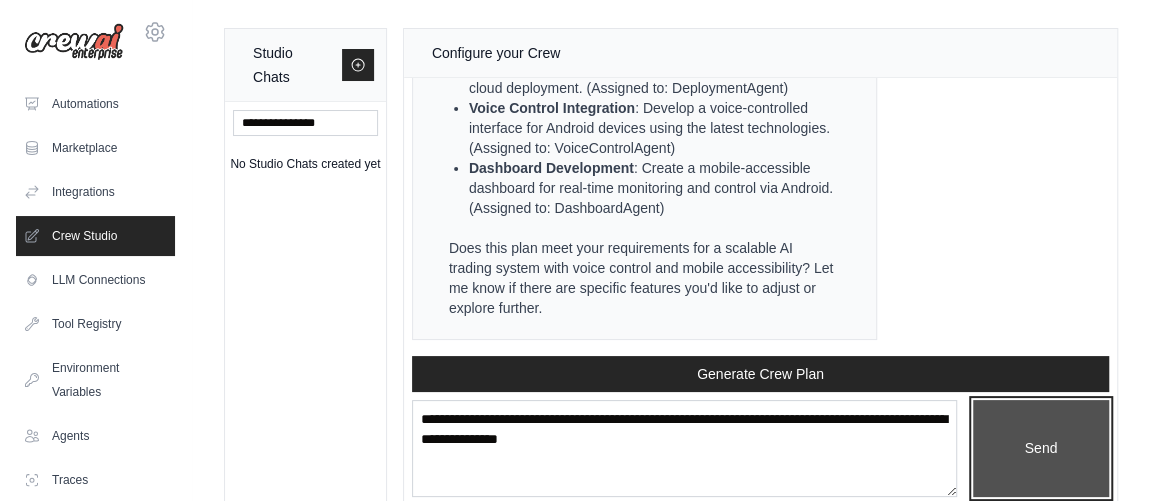 click on "Send" at bounding box center (1041, 448) 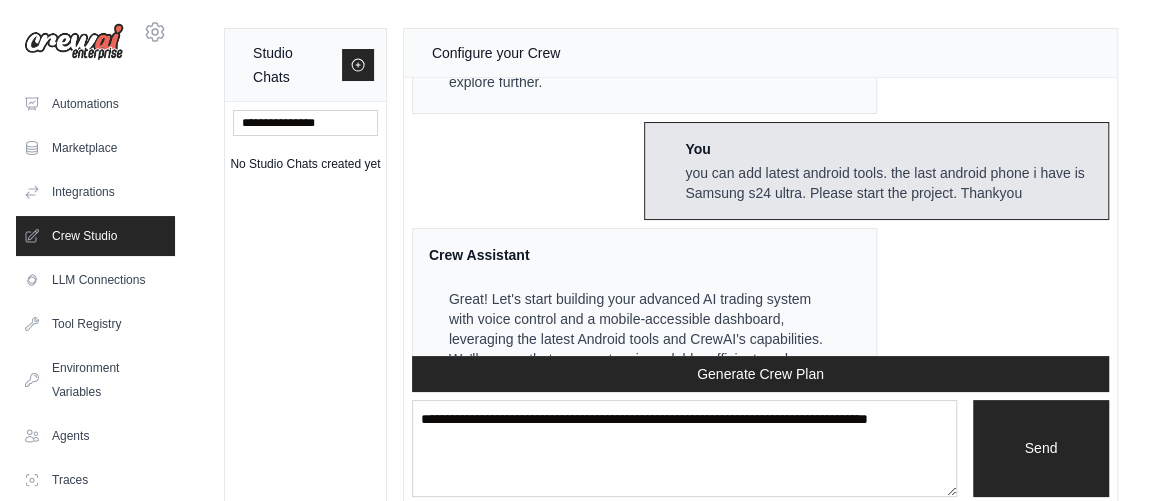 scroll, scrollTop: 11011, scrollLeft: 0, axis: vertical 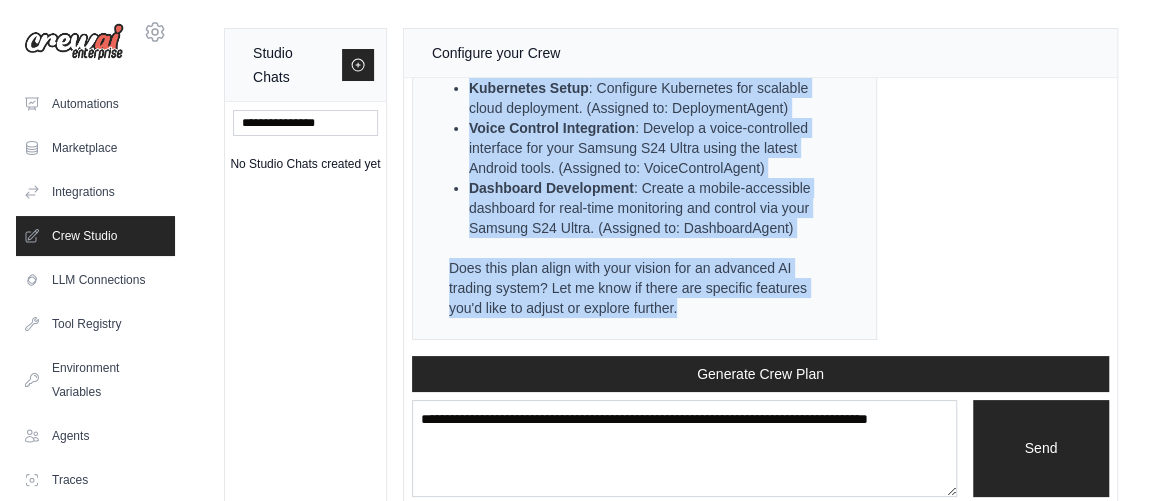 drag, startPoint x: 429, startPoint y: 184, endPoint x: 676, endPoint y: 313, distance: 278.6575 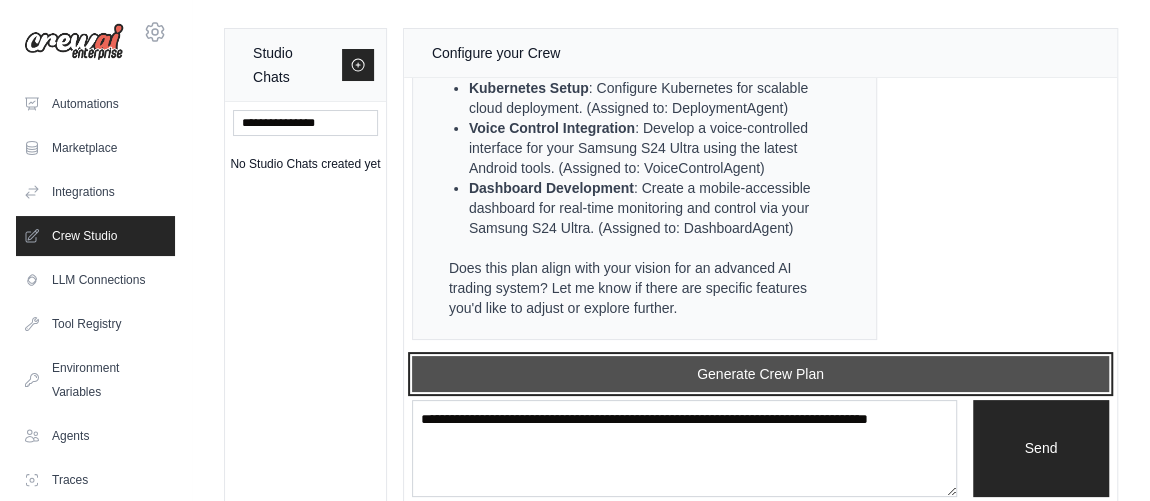 click on "Generate Crew Plan" at bounding box center [760, 374] 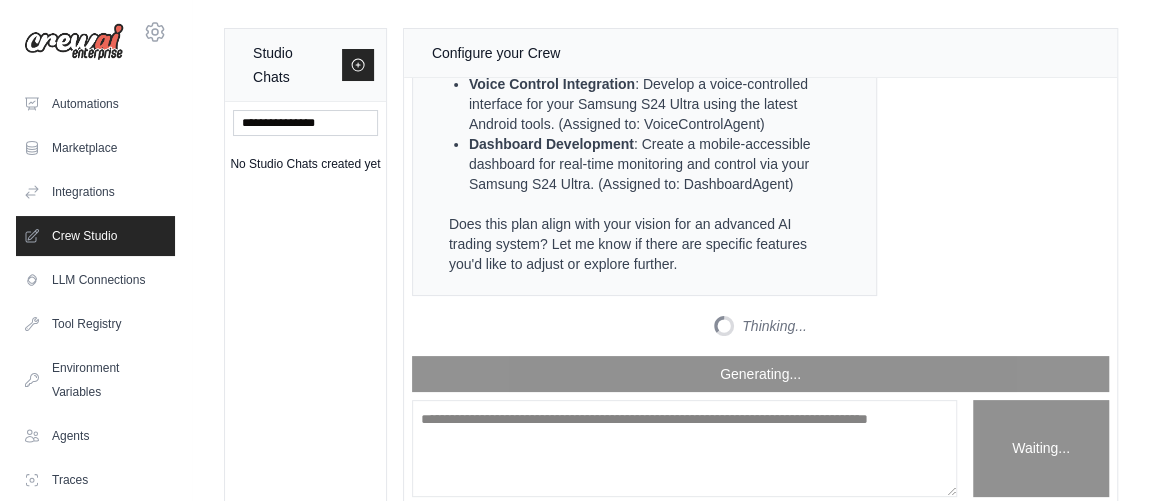 scroll, scrollTop: 12448, scrollLeft: 0, axis: vertical 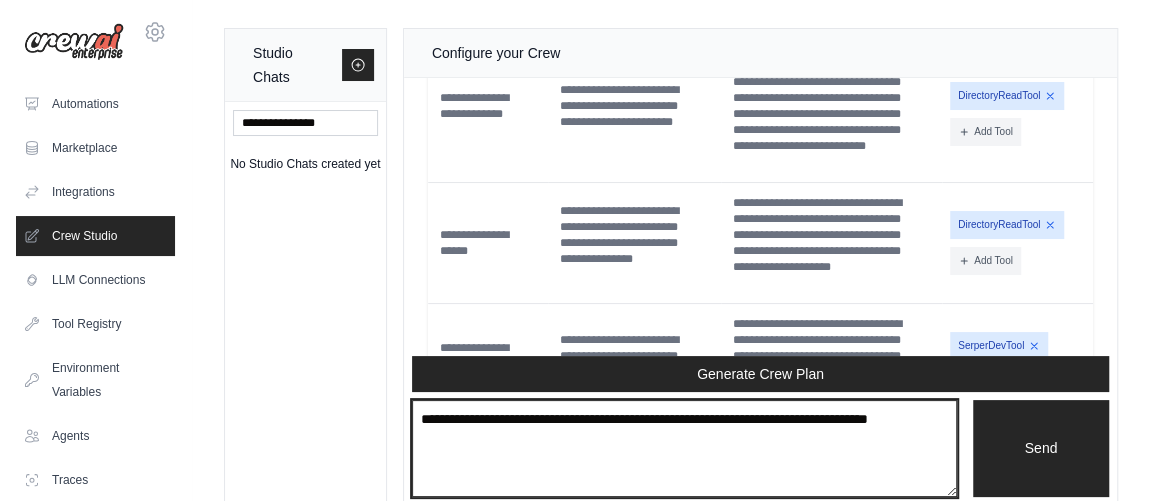 click at bounding box center (684, 448) 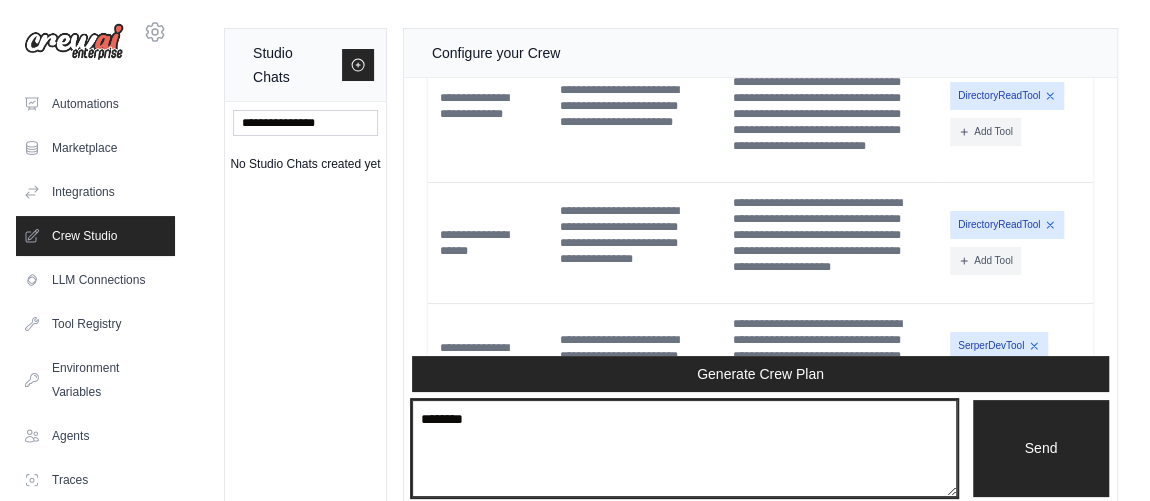 click on "********" at bounding box center [684, 448] 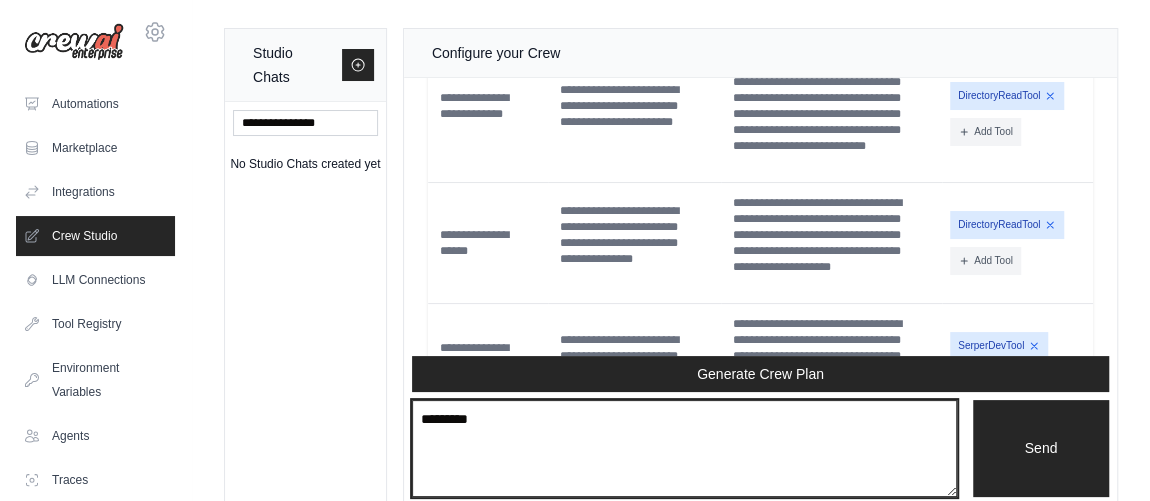click on "*********" at bounding box center [684, 448] 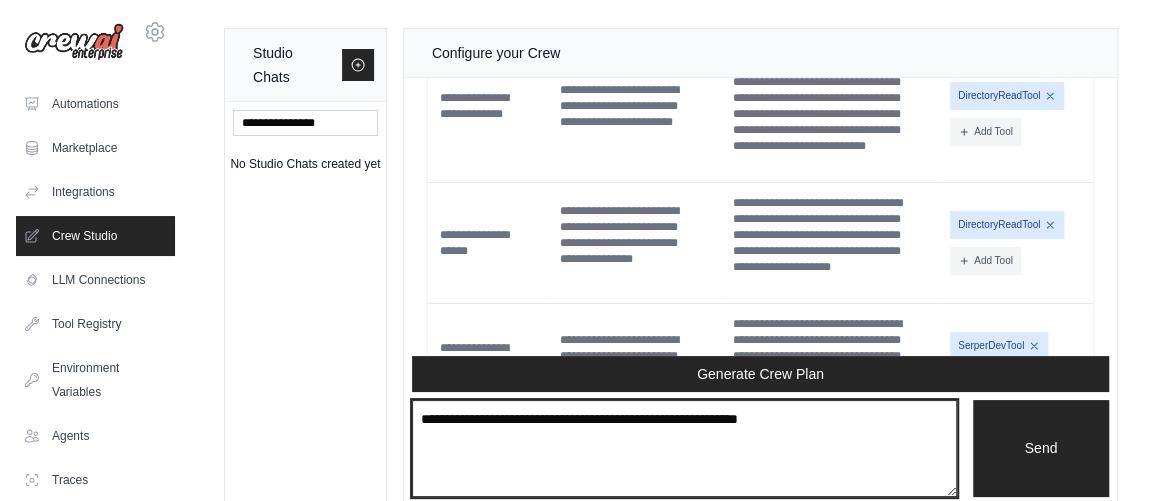 click on "**********" at bounding box center [684, 448] 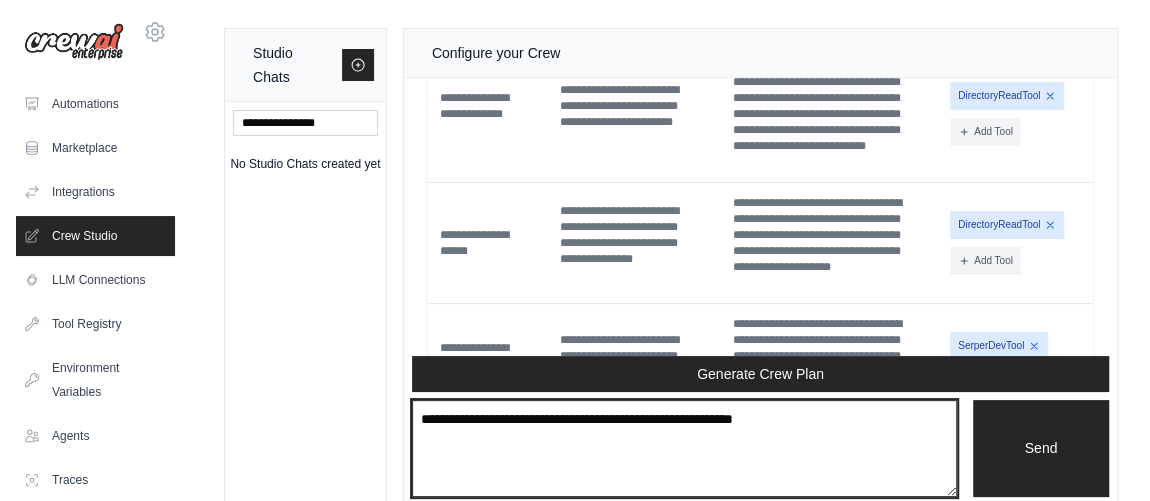 click on "**********" at bounding box center [684, 448] 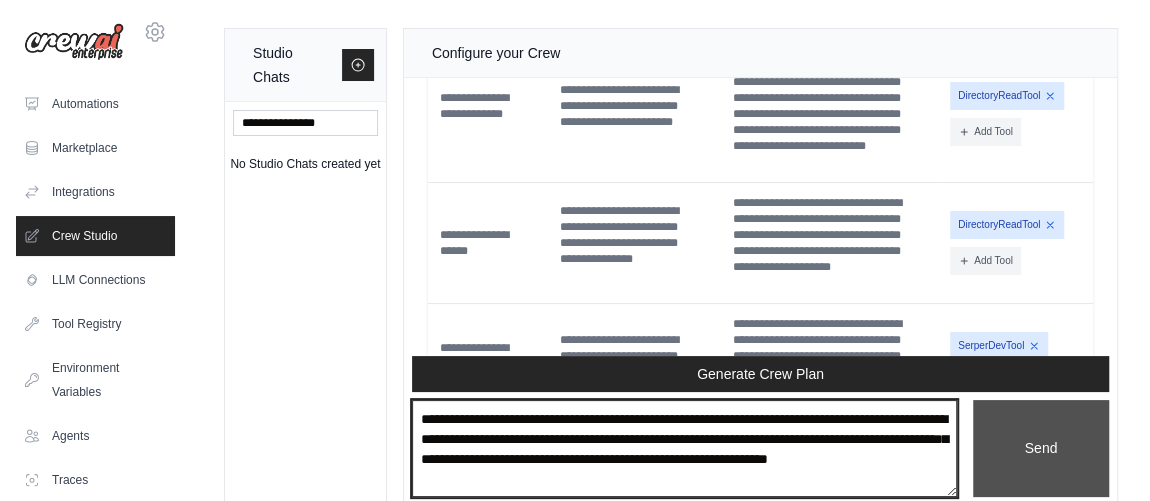type on "**********" 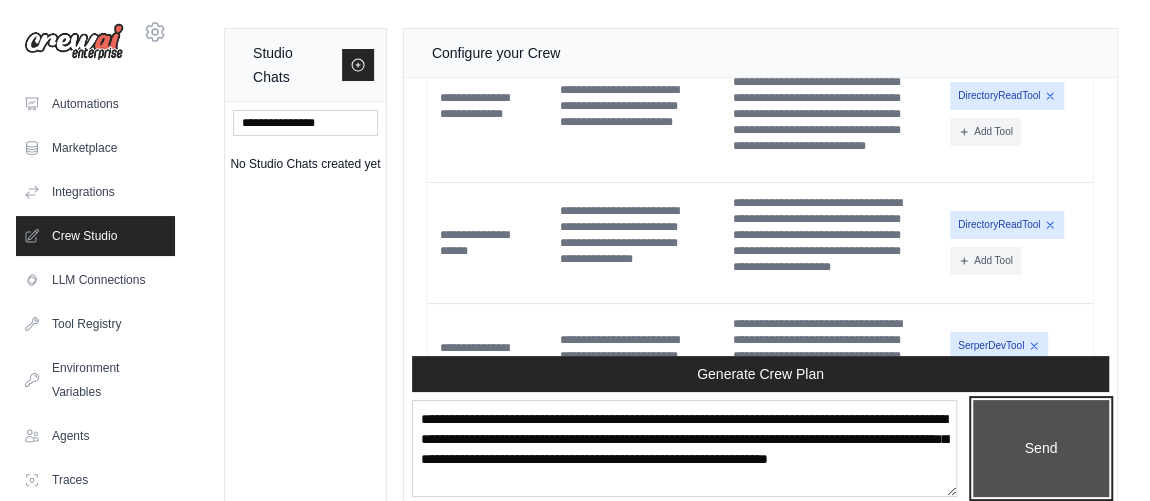 click on "Send" at bounding box center (1041, 448) 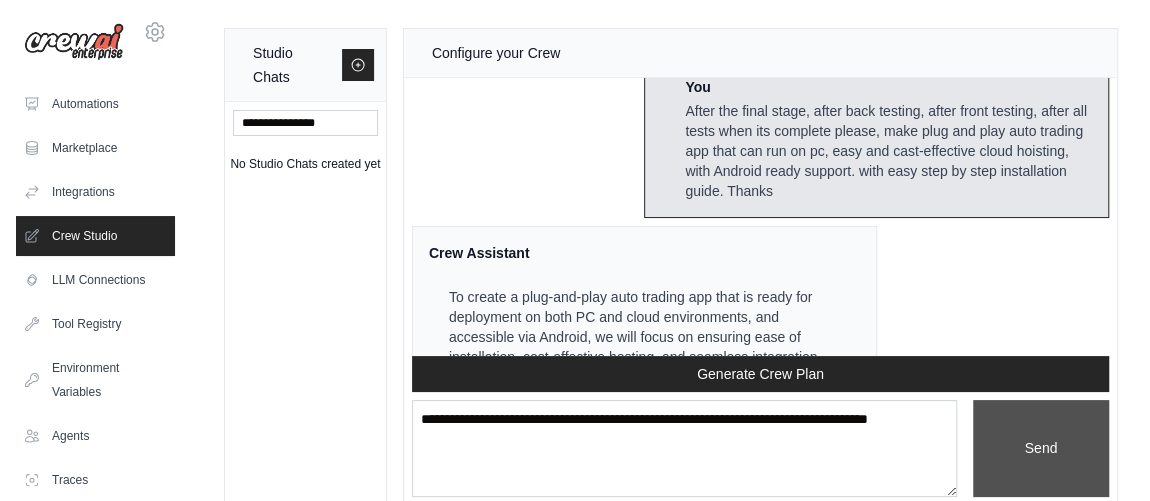 scroll, scrollTop: 14111, scrollLeft: 0, axis: vertical 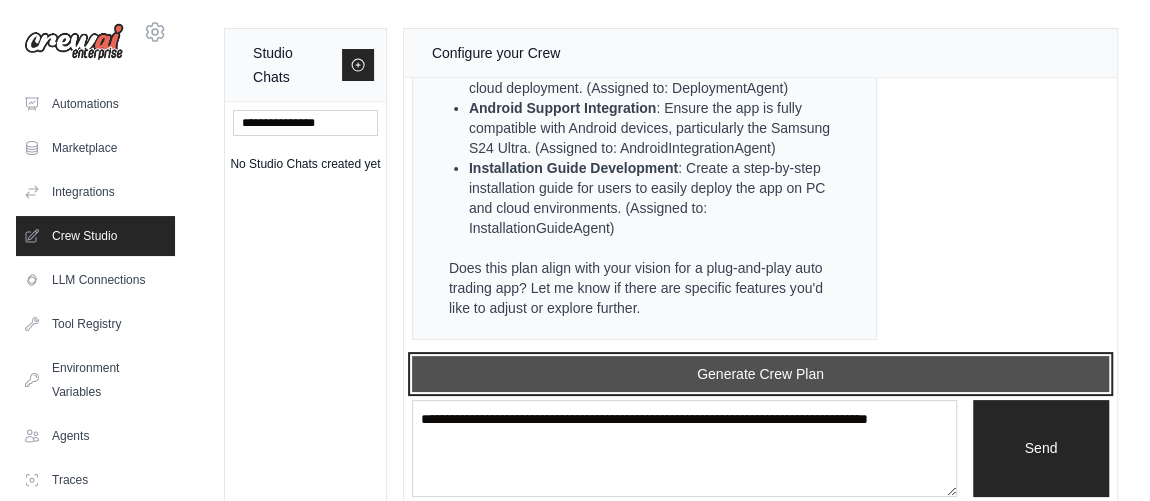 click on "Generate Crew Plan" at bounding box center (760, 374) 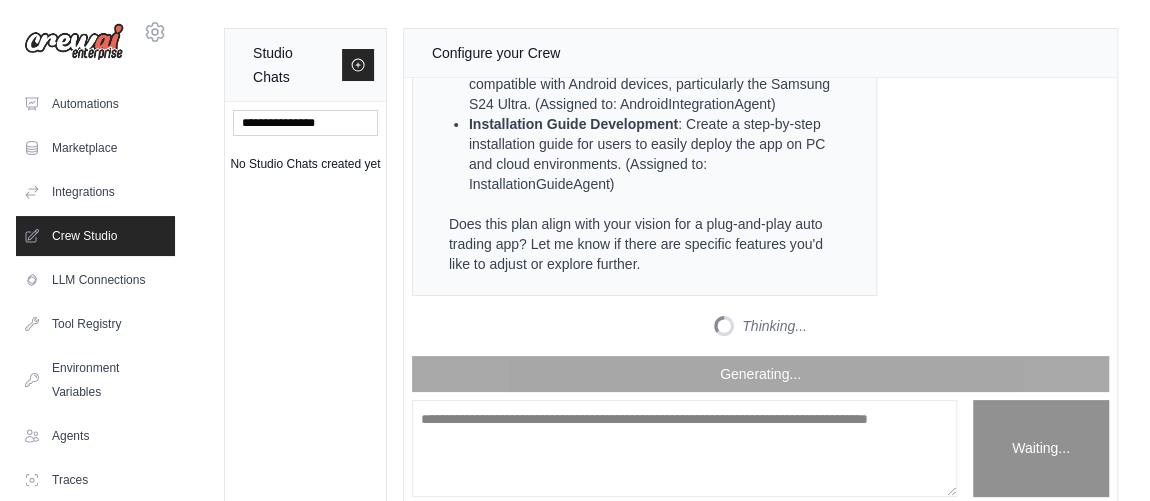 scroll, scrollTop: 15765, scrollLeft: 0, axis: vertical 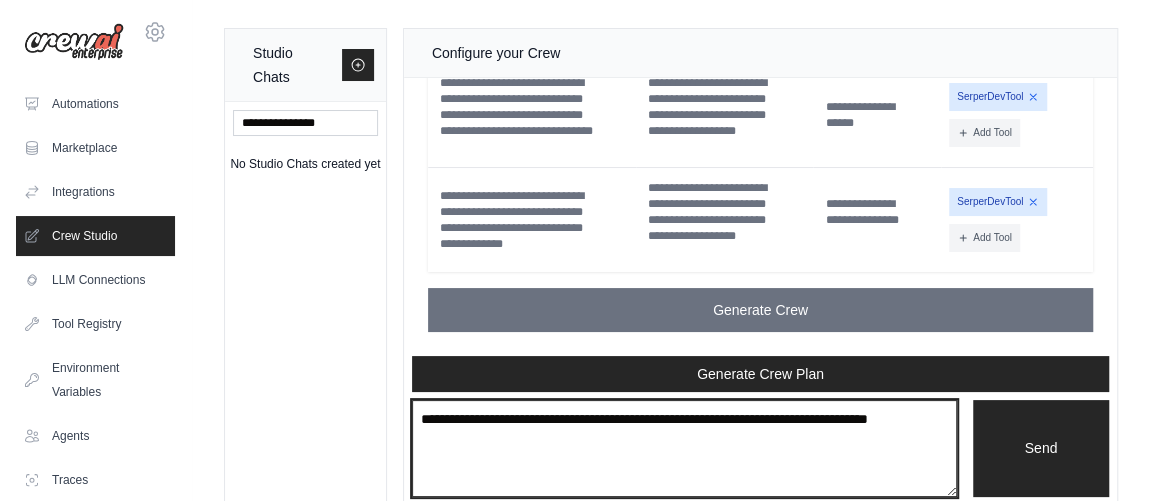 click at bounding box center (684, 448) 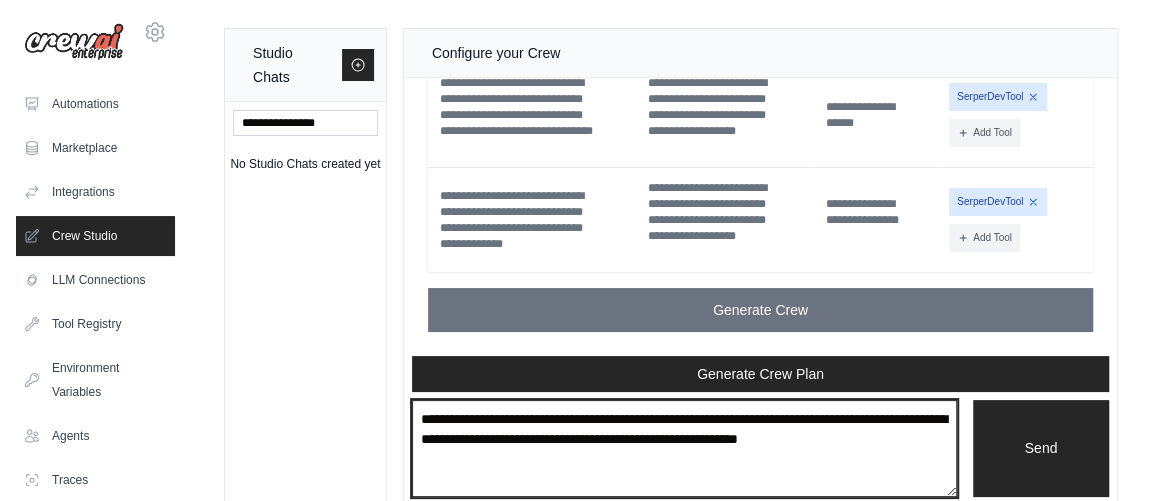 click on "**********" at bounding box center [684, 448] 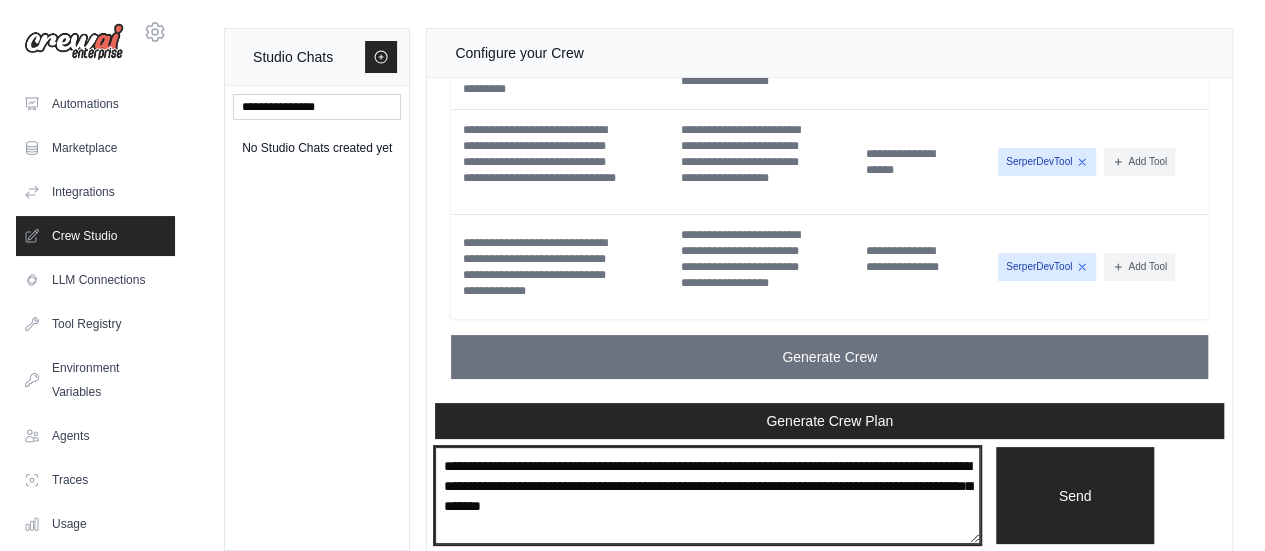 scroll, scrollTop: 14270, scrollLeft: 0, axis: vertical 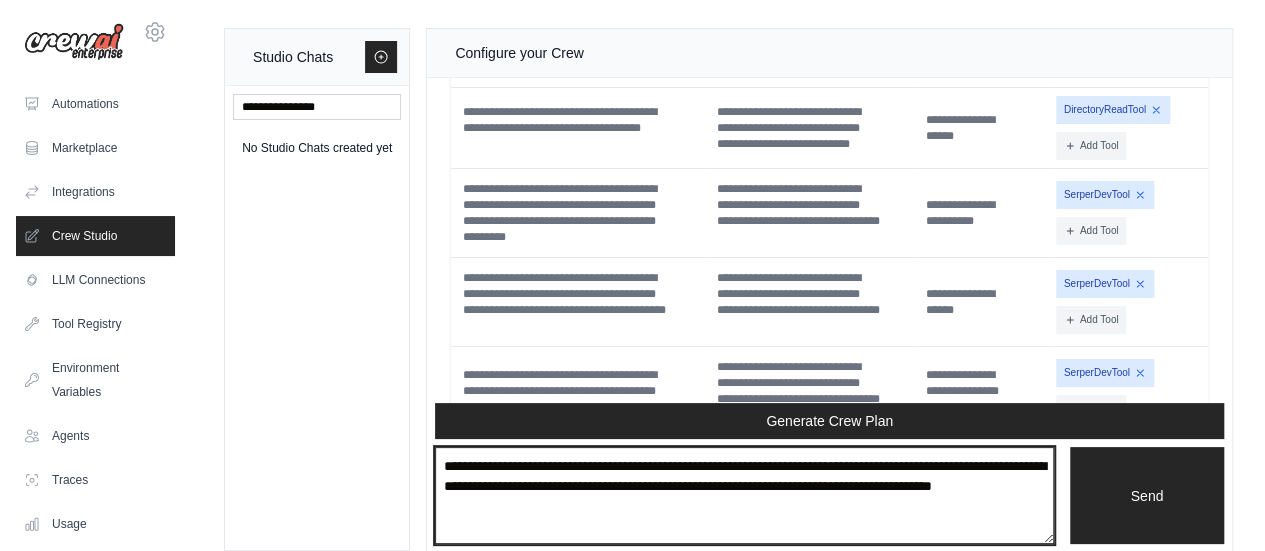 click on "**********" at bounding box center (744, 495) 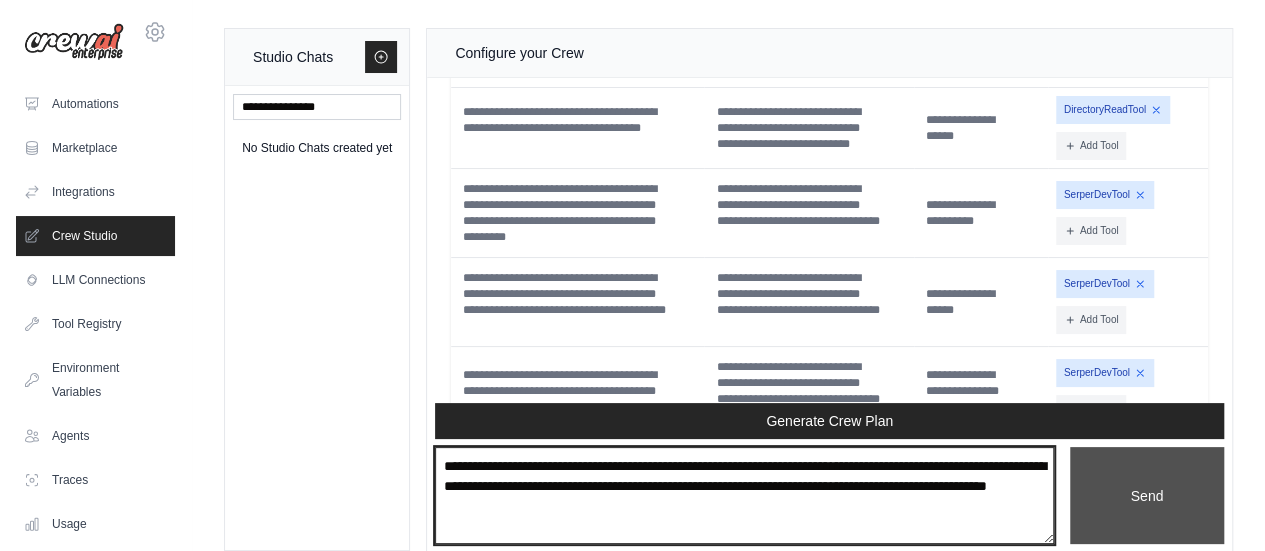 type on "**********" 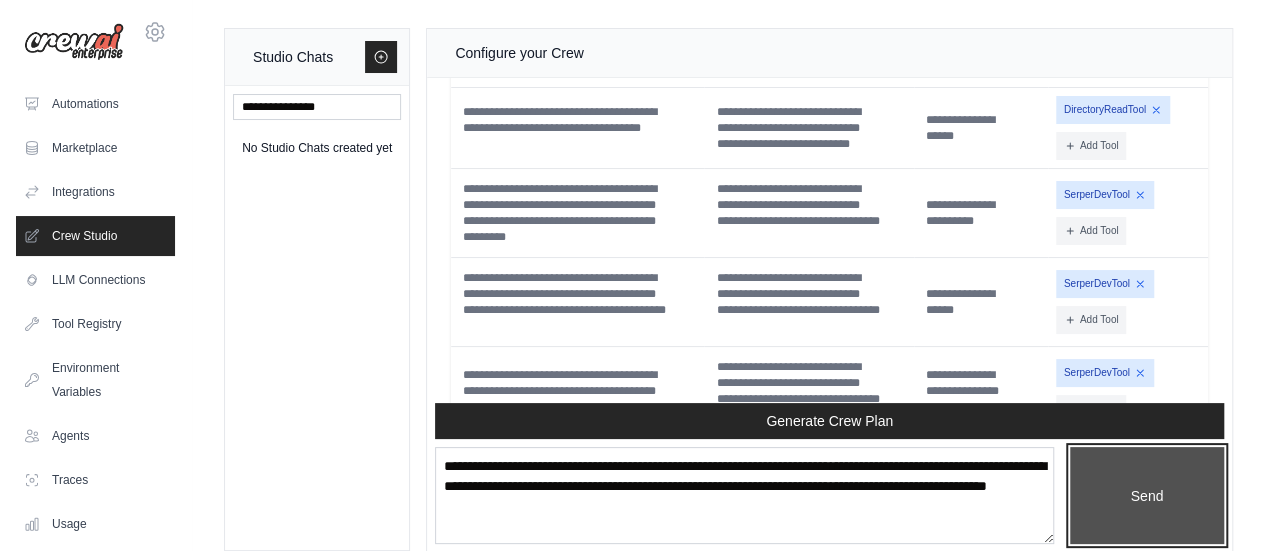 click on "Send" at bounding box center [1147, 495] 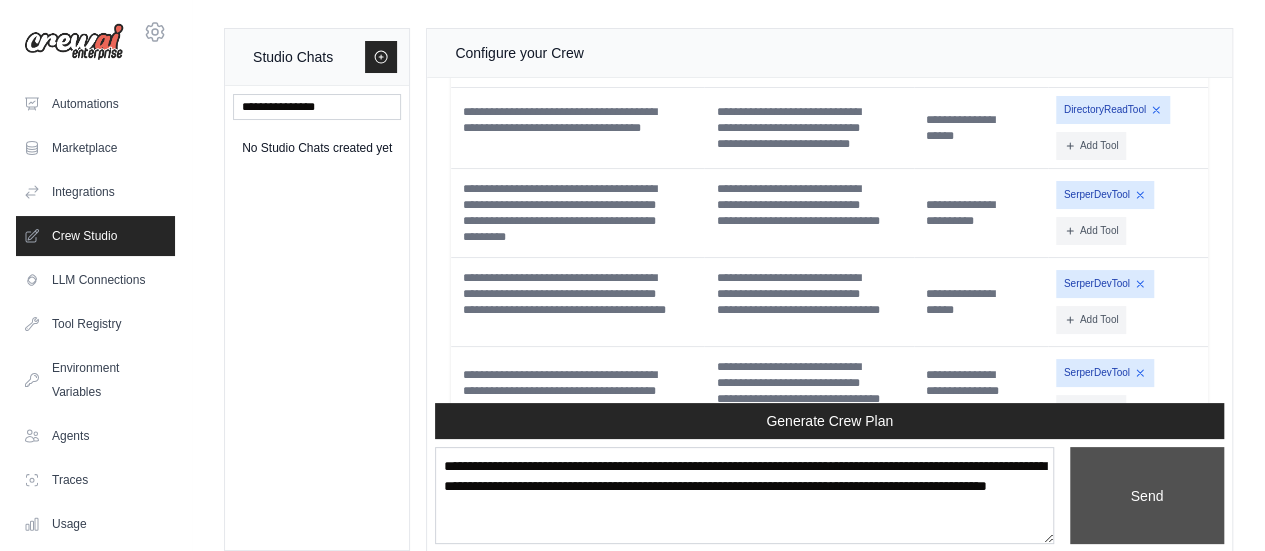 type 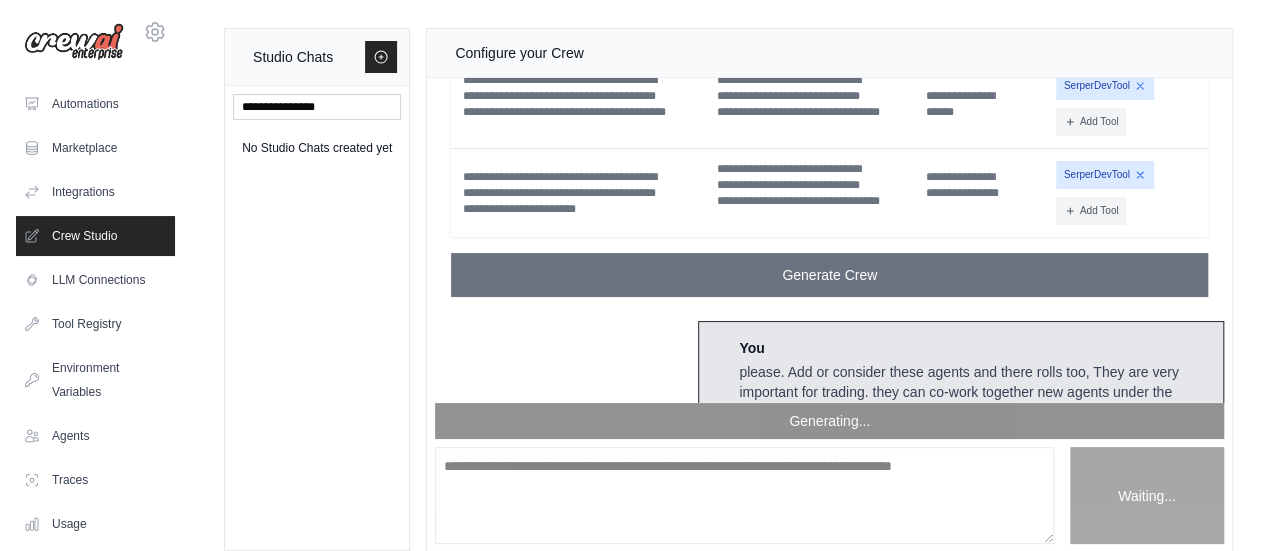 scroll, scrollTop: 16014, scrollLeft: 0, axis: vertical 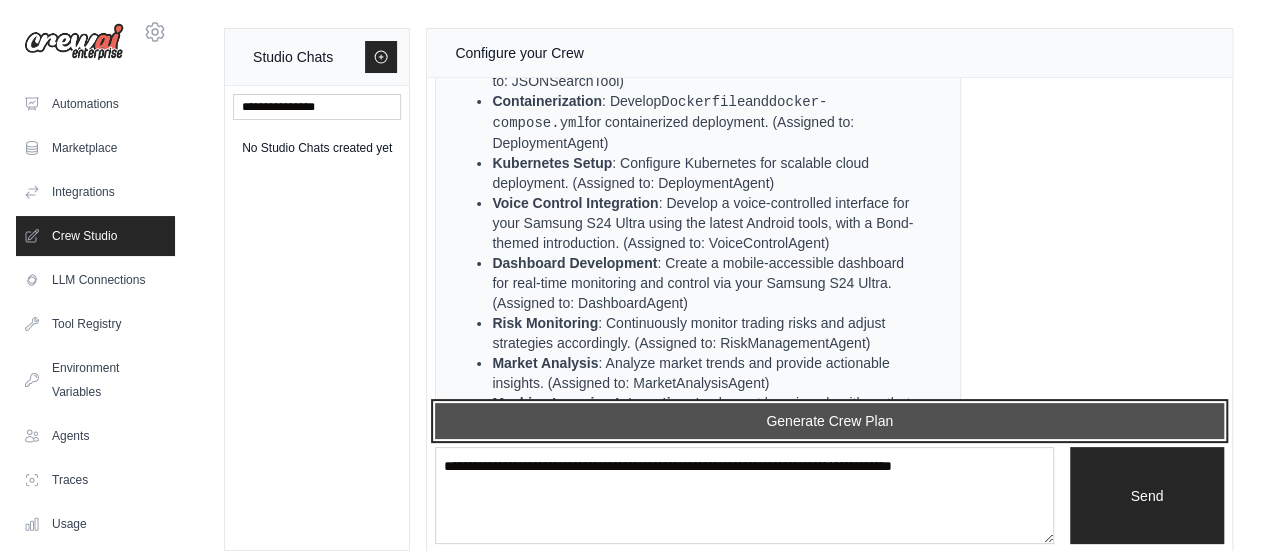 click on "Generate Crew Plan" at bounding box center [829, 421] 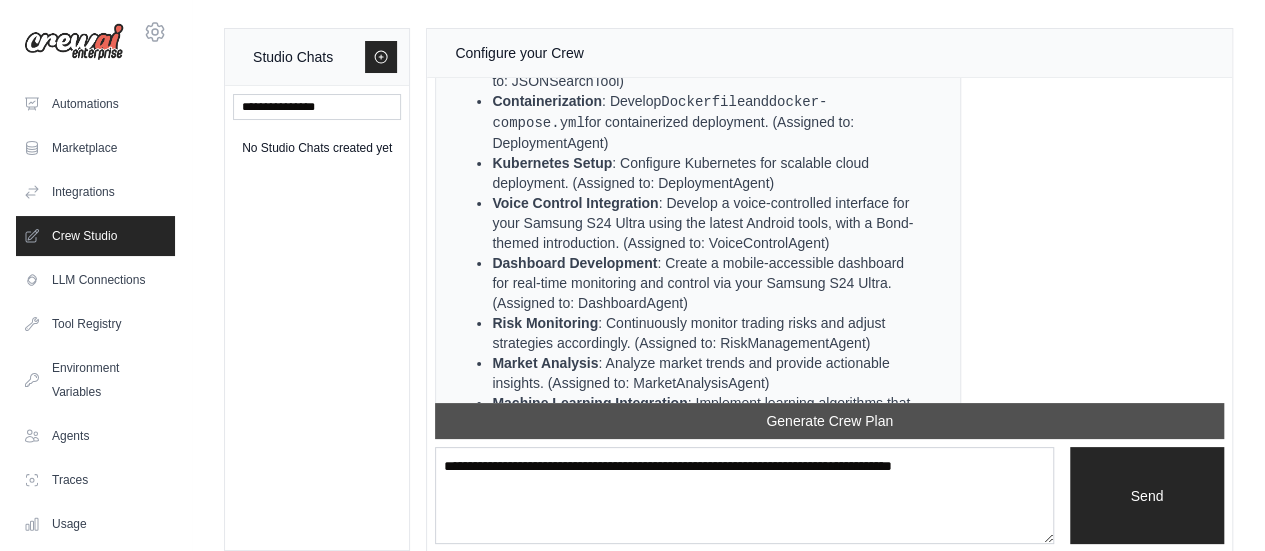 scroll, scrollTop: 17936, scrollLeft: 0, axis: vertical 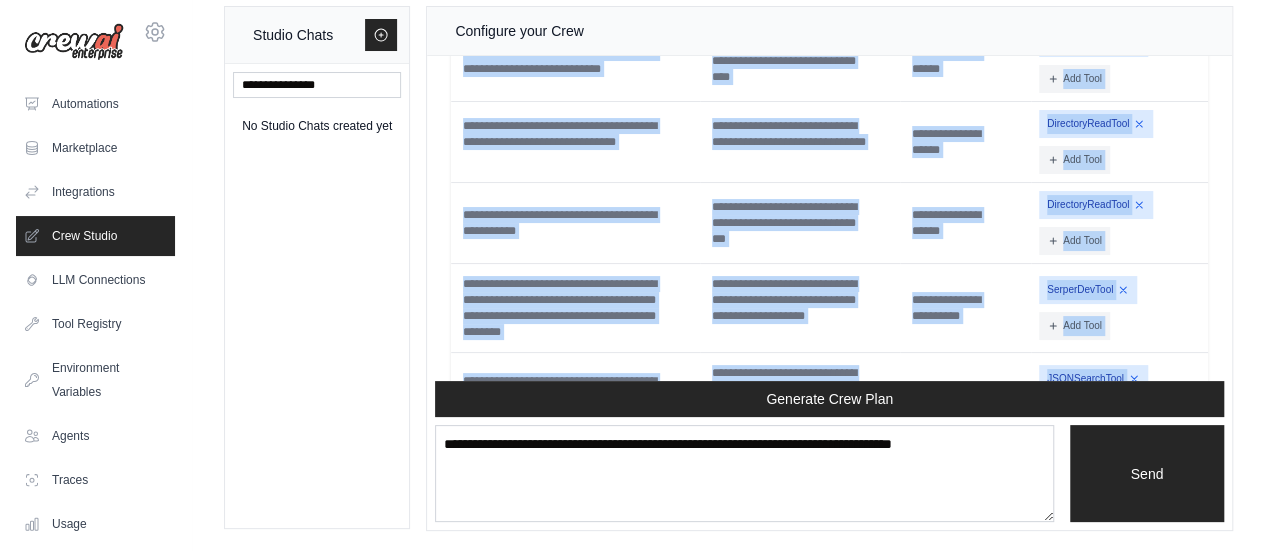 click on "Crew Assistant Hey there, what are you trying to accomplish and what kind of automation you want to build? Keep in mind that the tools available for the agents will taking into account the environment variables defined, so make sure to set those. You I have a Talking trading Agents swarm project. Please check it for the errors. I want to build a most profitable, superfast all in one trading solution. KIMI K2 has helped me to build it. but as crew ai is most expert ai for development of my prototype agents swarm. please check. .......                                                            🚀 K2-SUPERFAST v2025.08-FINAL One file → Gold, Forex, Crypto, Stocks, MT5, MEXC, Telegram, Android Sub-100 ms scalping | MT5 + MEXC live | Android dashboard Plug-and-play for PC, cloud, phone – ready to launch tonight 📦 Single file (drop anywhere & run) ✅ File-tree k2-launch/ ├── k2_final.py          # 1 file, all logic ├── config.json          # your live keys k2_final.py (copy-paste once) """ """" at bounding box center [829, 218] 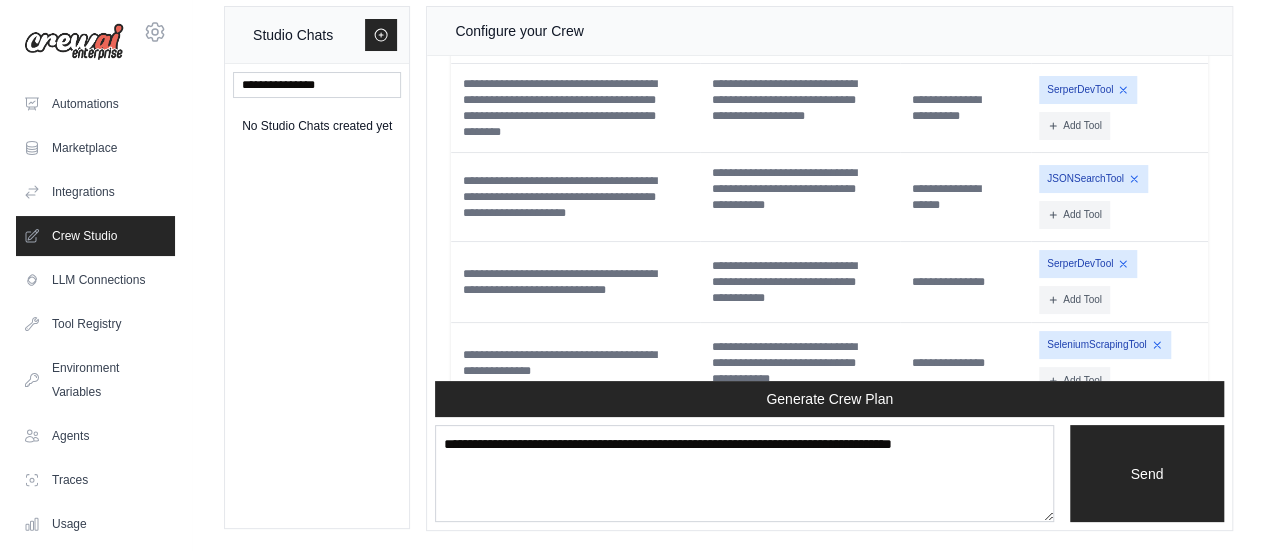 scroll, scrollTop: 17936, scrollLeft: 0, axis: vertical 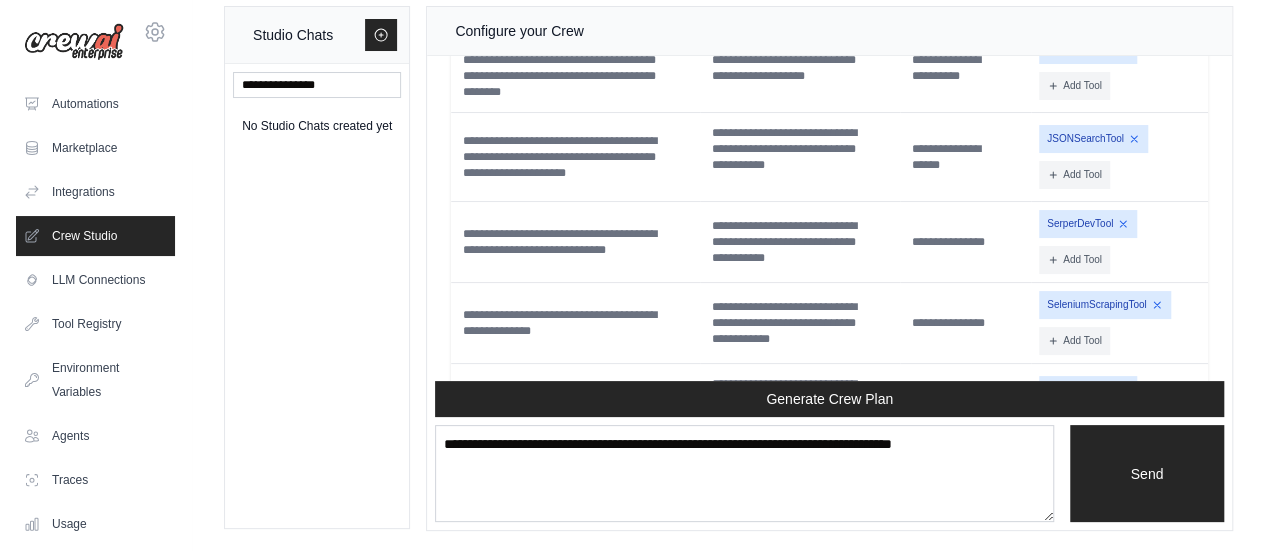 click on "Generate Crew" at bounding box center (829, 490) 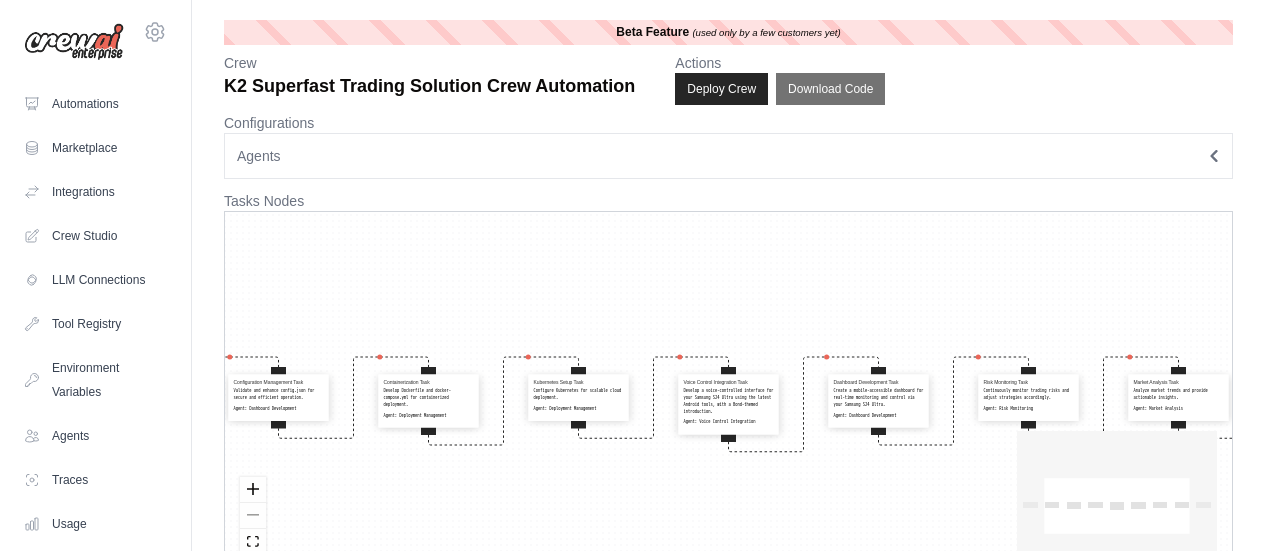 scroll, scrollTop: 0, scrollLeft: 0, axis: both 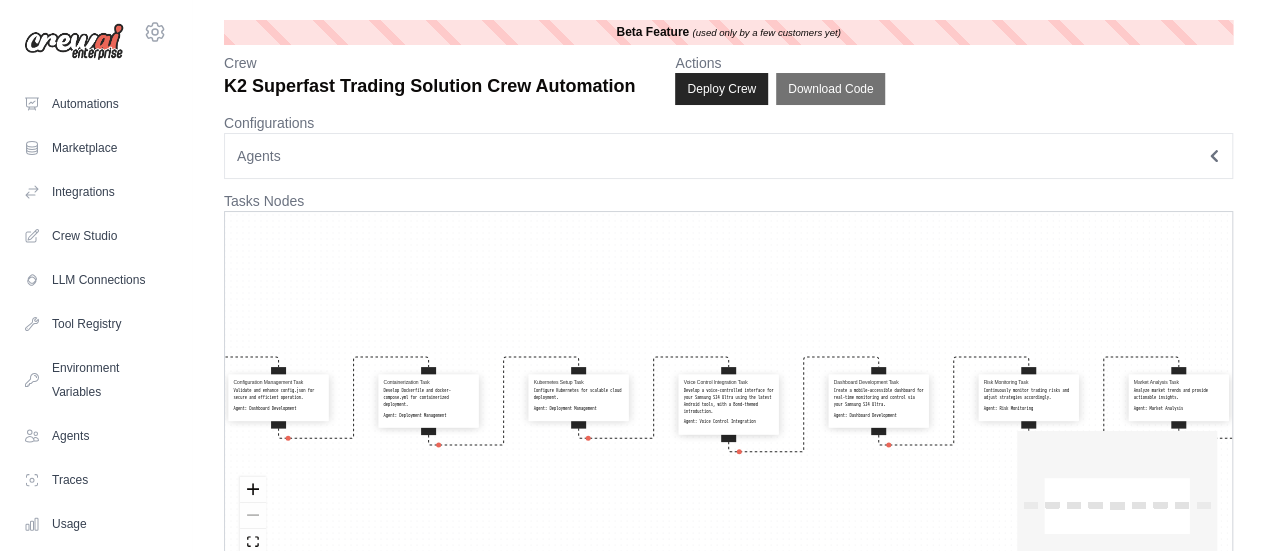 click on "Code Optimization Task Review and optimize k2_final.py for performance improvements. Agent:   Code Optimization Configuration Management Task Validate and enhance config.json for secure and efficient operation. Agent:   Dashboard Development Containerization Task Develop Dockerfile and docker-compose.yml for containerized deployment. Agent:   Deployment Management Kubernetes Setup Task Configure Kubernetes for scalable cloud deployment. Agent:   Deployment Management Voice Control Integration Task Develop a voice-controlled interface for your Samsung S24 Ultra using the latest Android tools, with a Bond-themed introduction. Agent:   Voice Control Integration Dashboard Development Task Create a mobile-accessible dashboard for real-time monitoring and control via your Samsung S24 Ultra. Agent:   Dashboard Development Risk Monitoring Task Continuously monitor trading risks and adjust strategies accordingly. Agent:   Risk Monitoring Market Analysis Task Analyze market trends and provide actionable insights." at bounding box center (728, 404) 